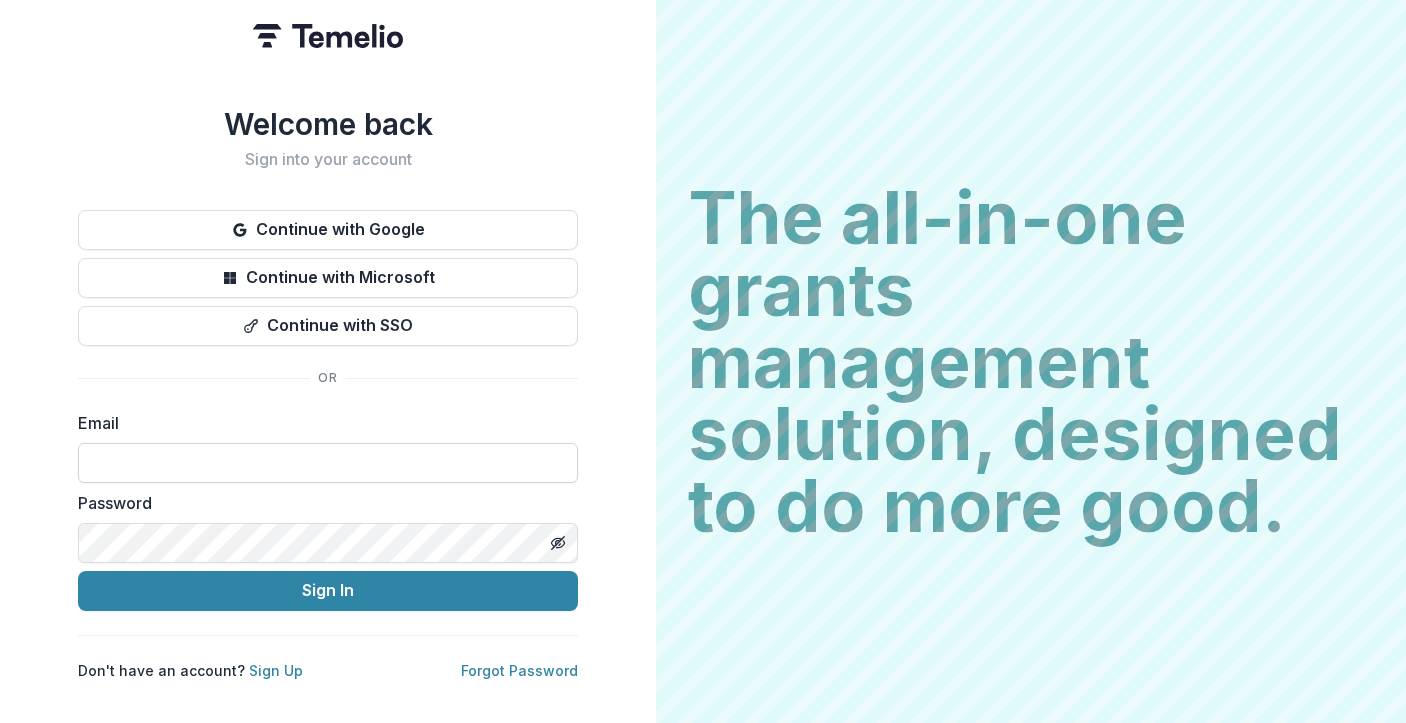 scroll, scrollTop: 0, scrollLeft: 0, axis: both 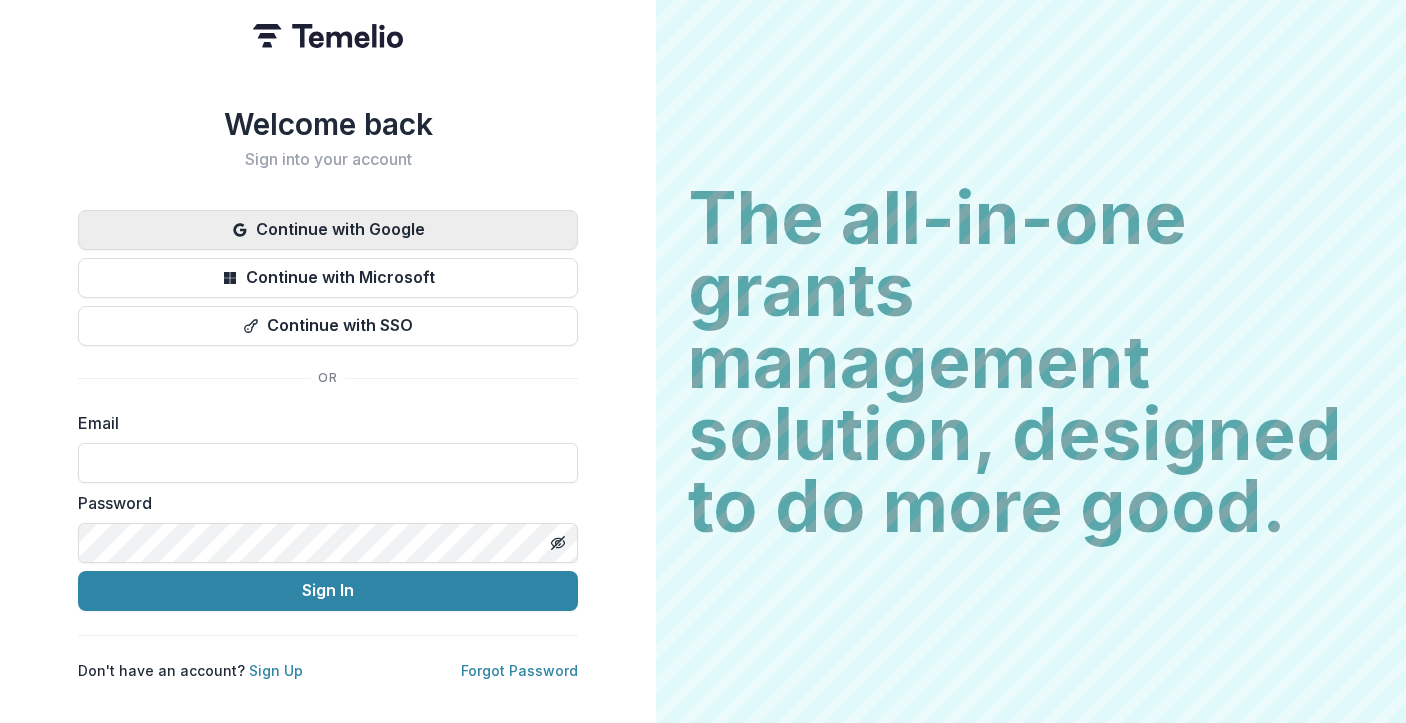 click on "Continue with Google" at bounding box center (328, 230) 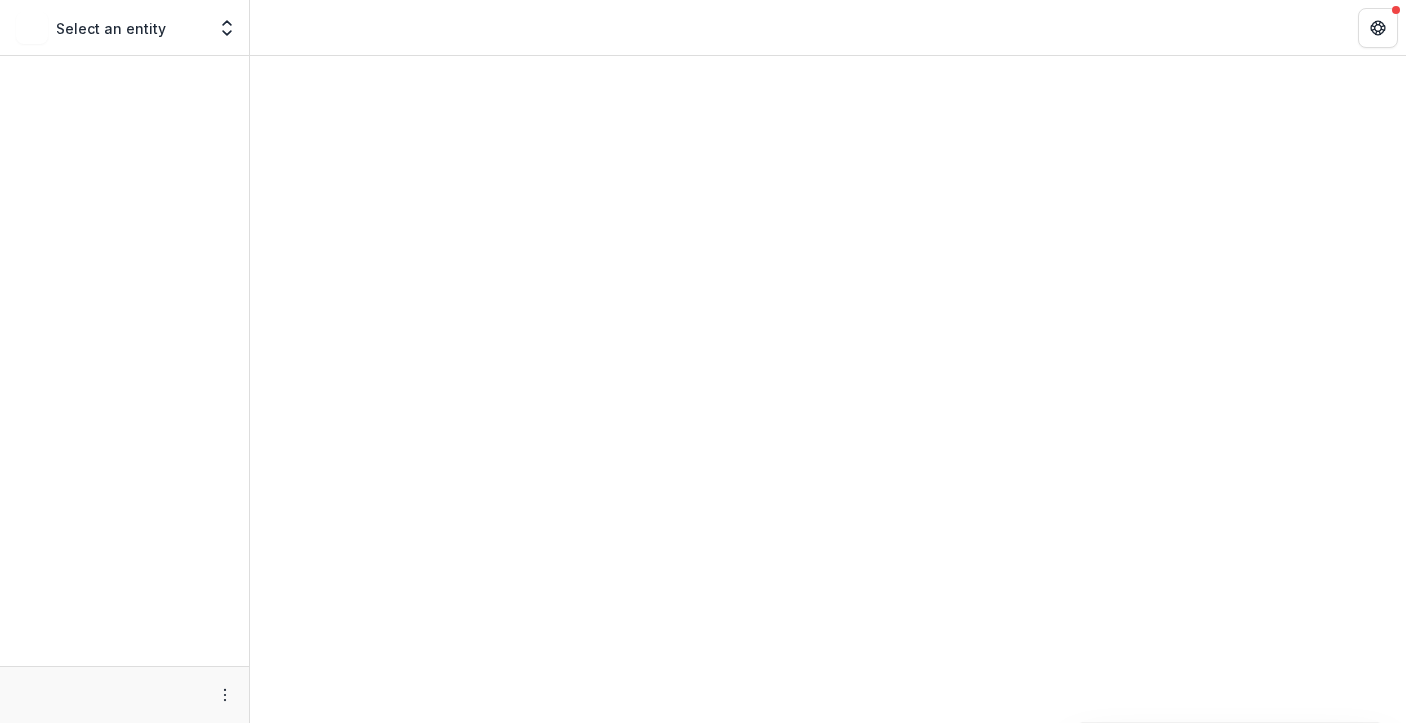 scroll, scrollTop: 0, scrollLeft: 0, axis: both 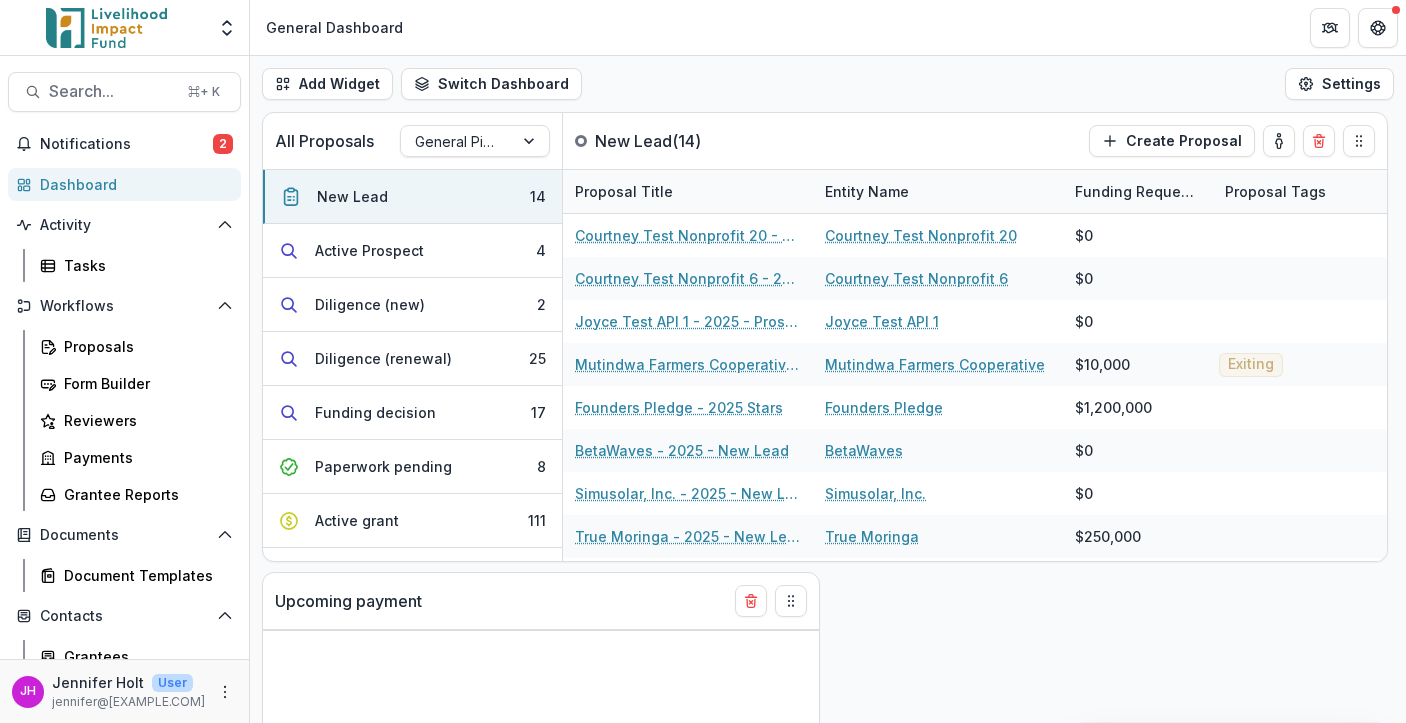 select on "******" 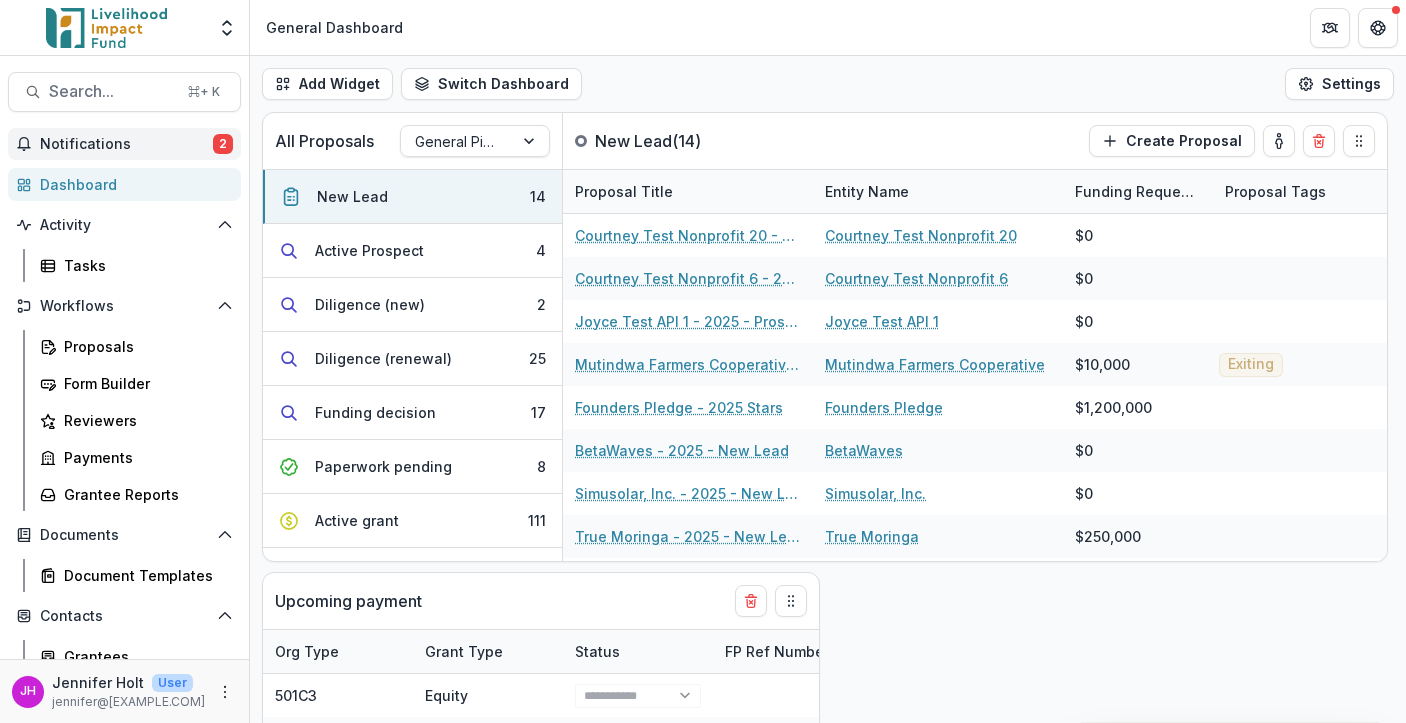 click on "Notifications" at bounding box center (126, 144) 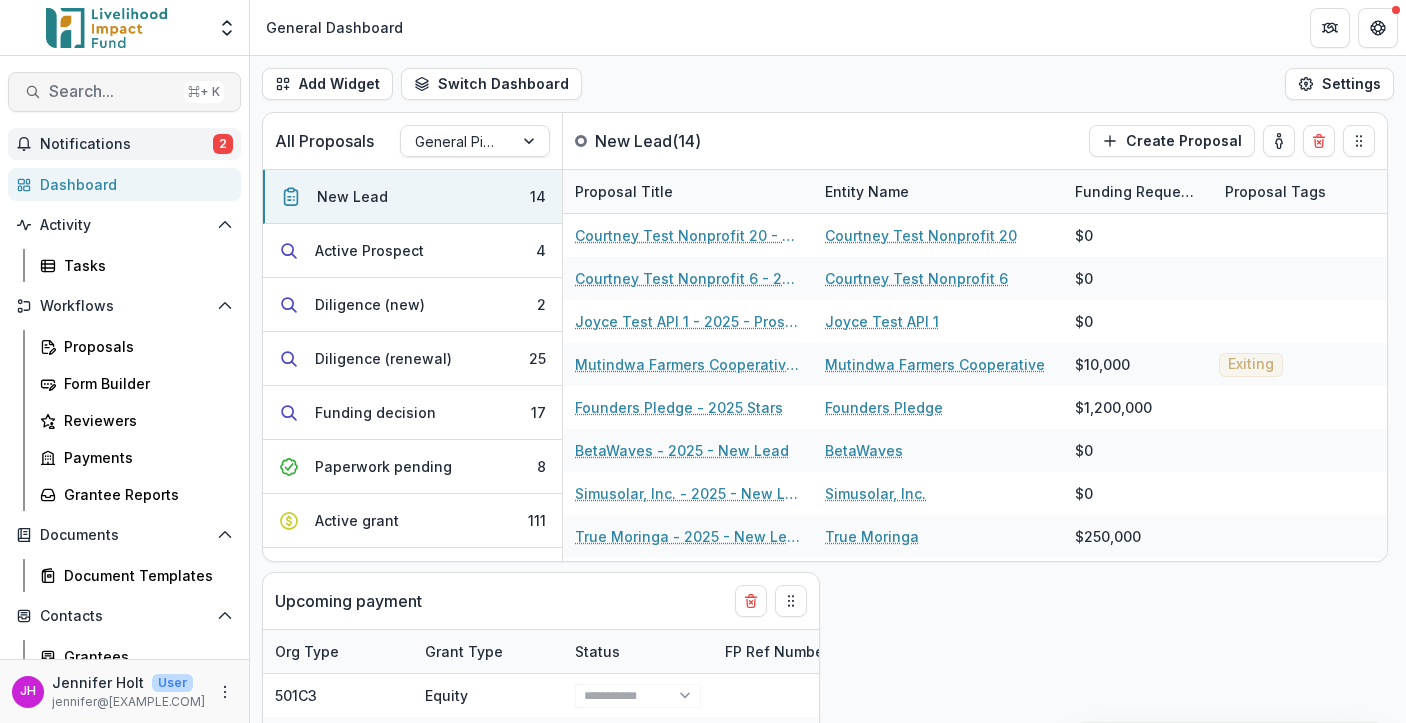click on "Search..." at bounding box center [112, 91] 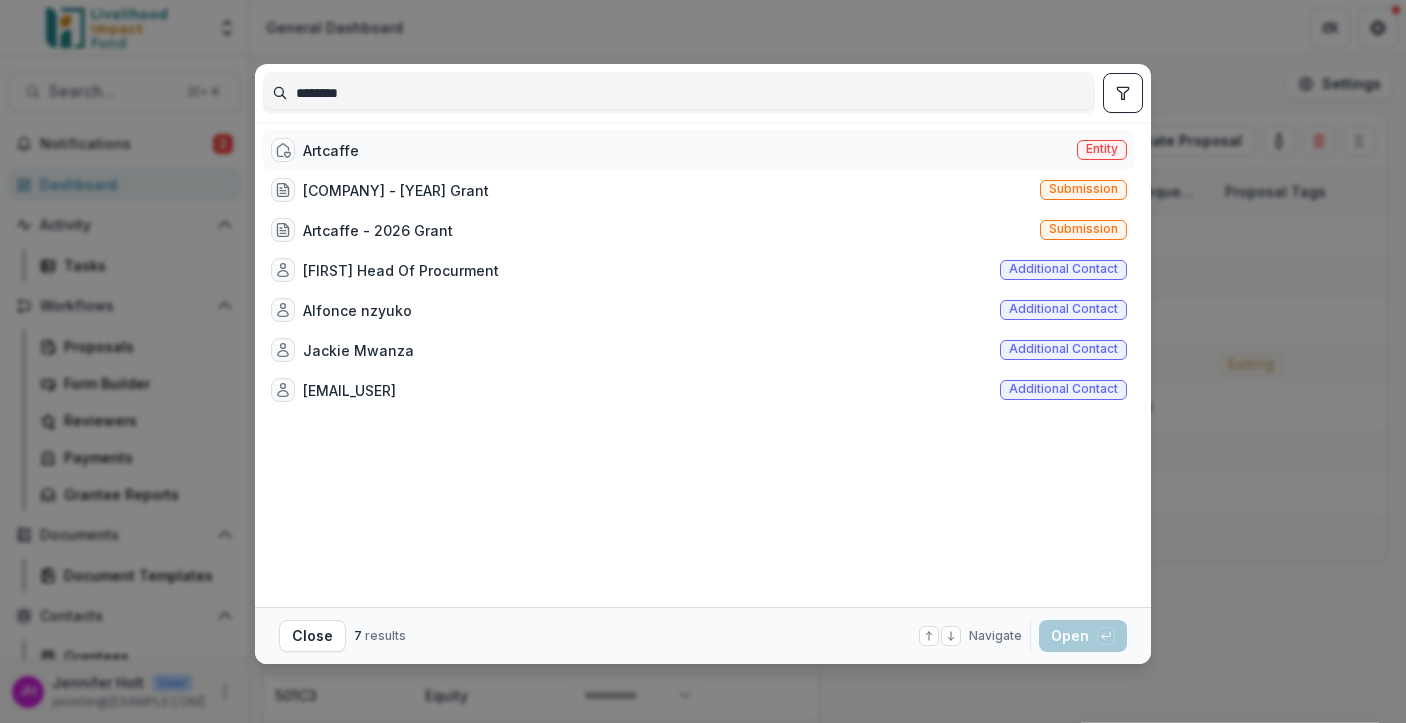 type on "********" 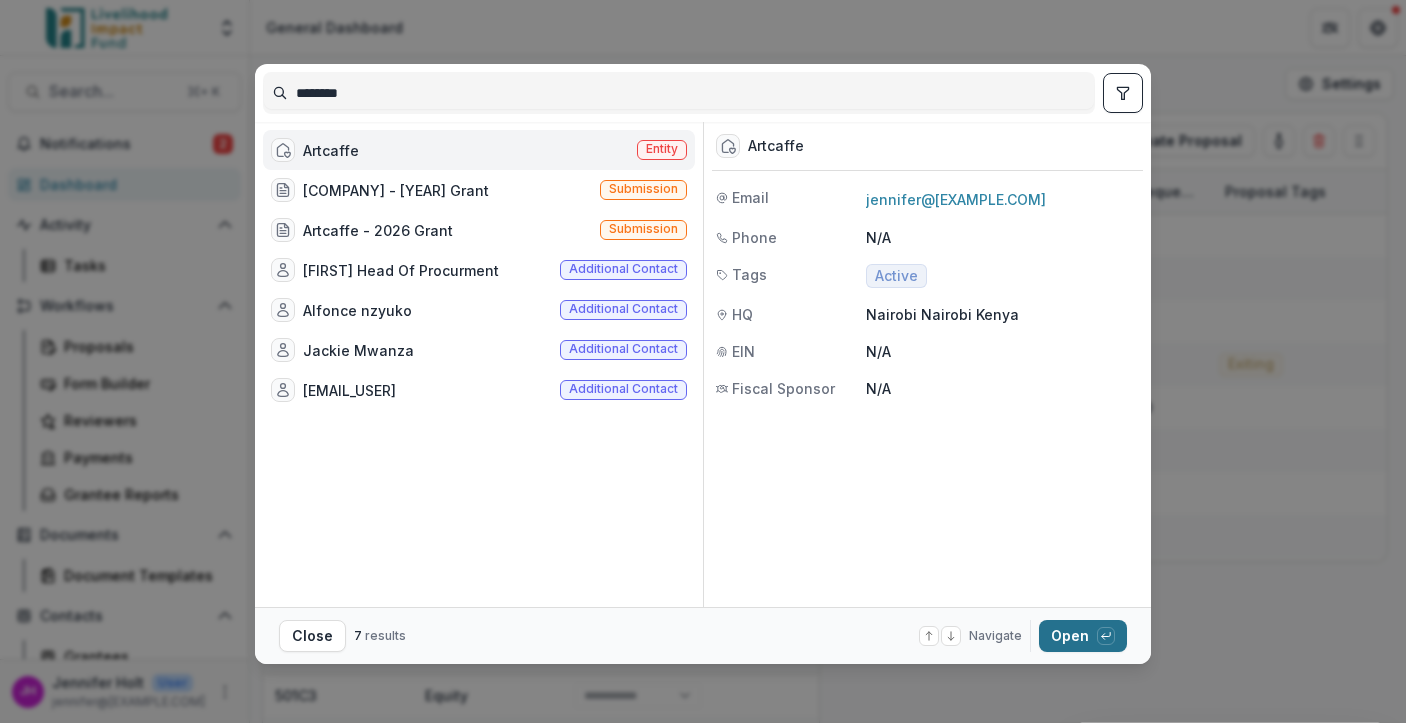 click on "Open with enter key" at bounding box center [1083, 636] 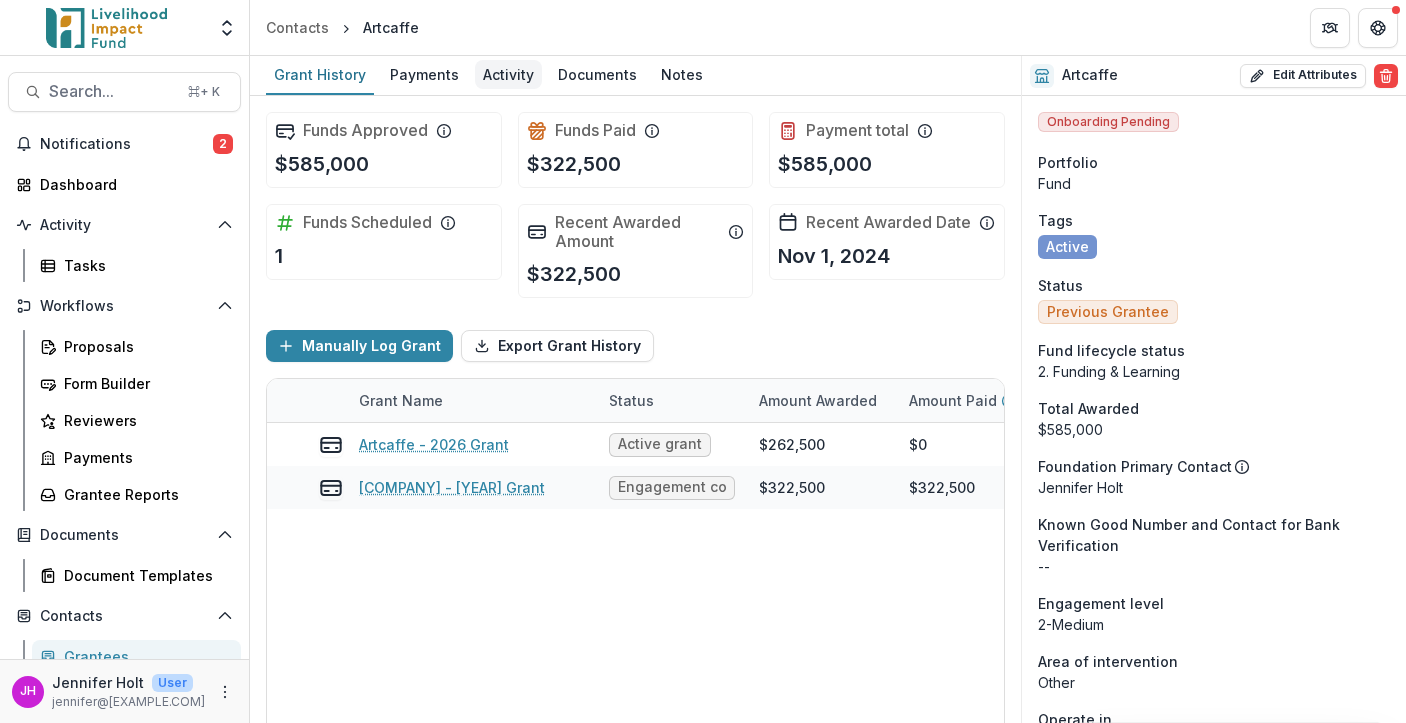 click on "Activity" at bounding box center [508, 74] 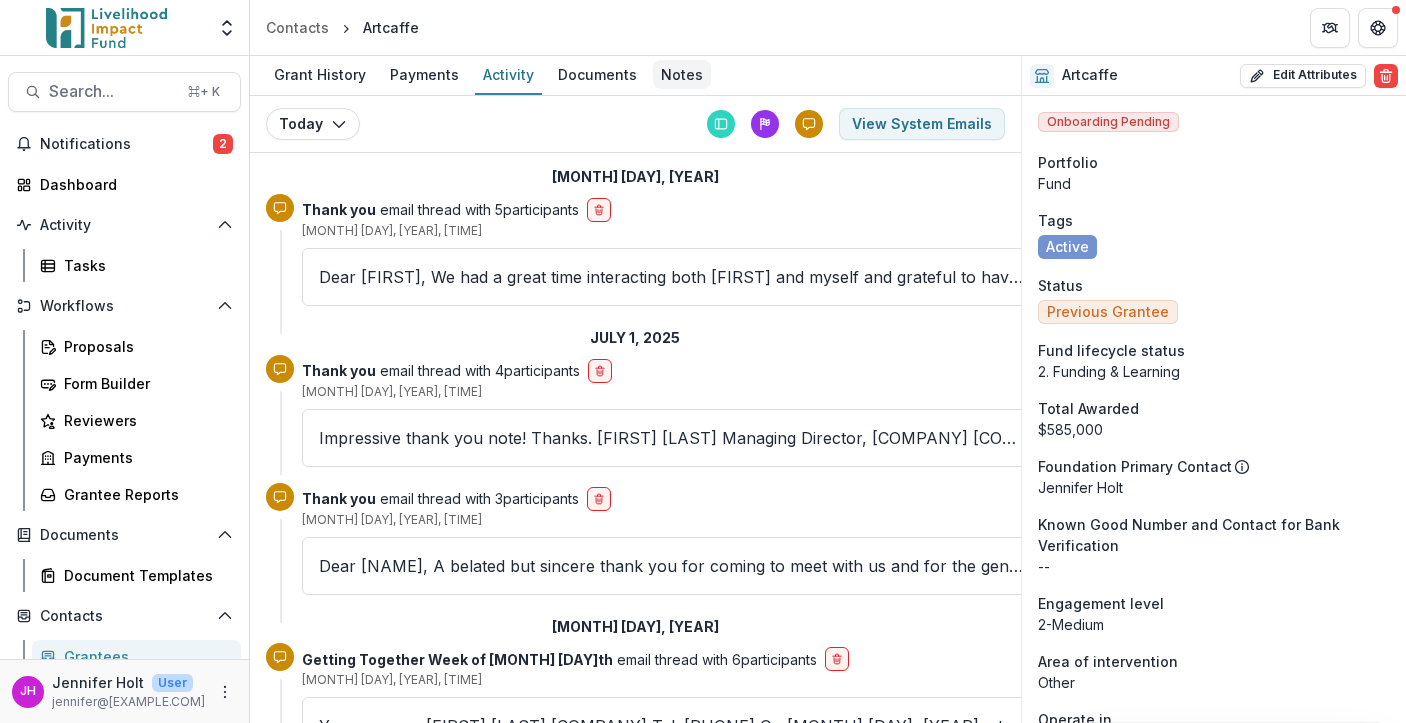 click on "Notes" at bounding box center (682, 74) 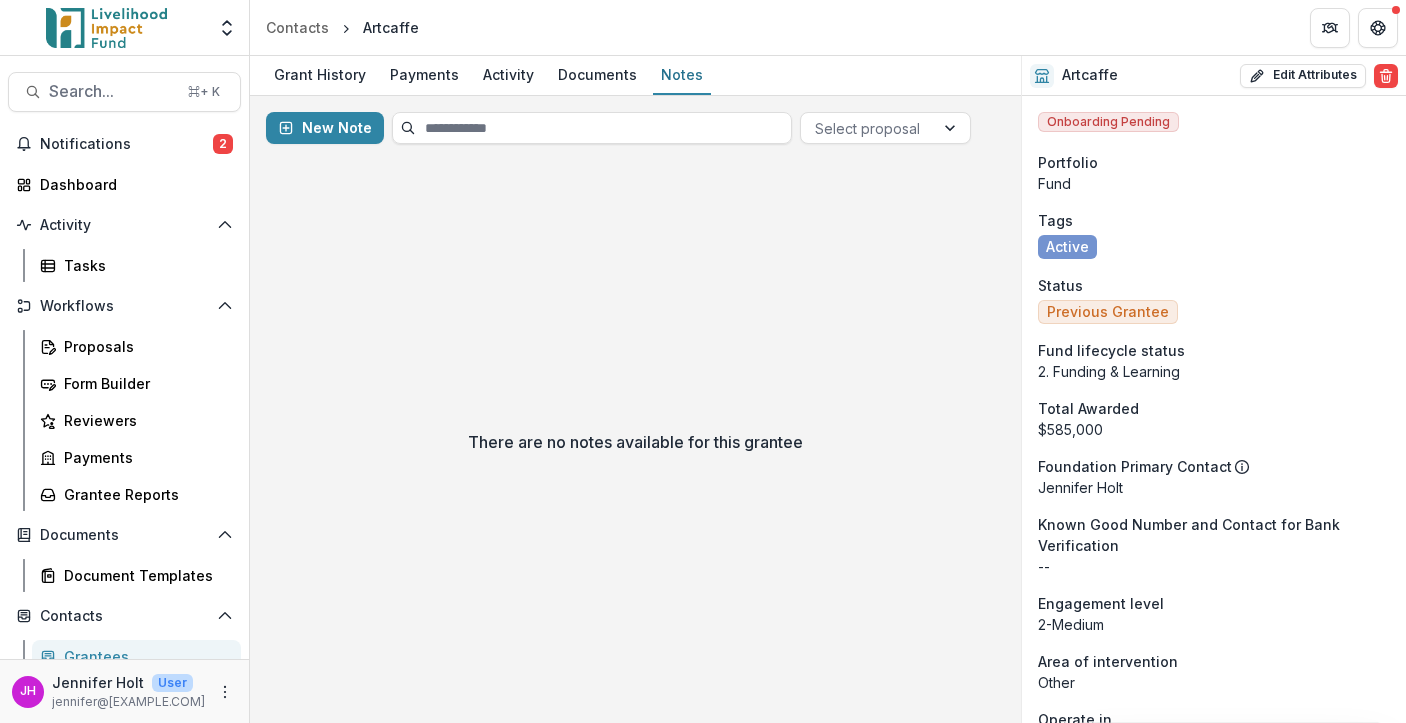 click on "There are no notes available for this   grantee" at bounding box center [635, 441] 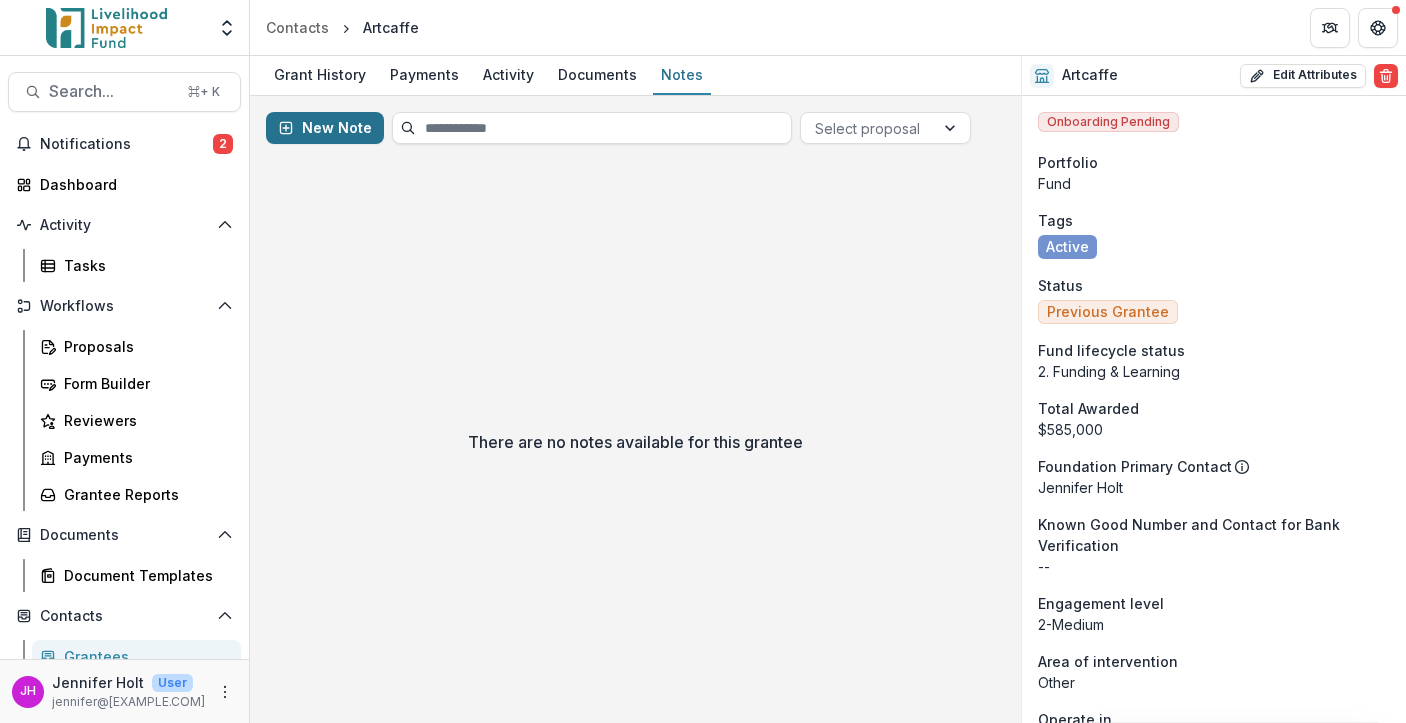 click on "New Note" at bounding box center (325, 128) 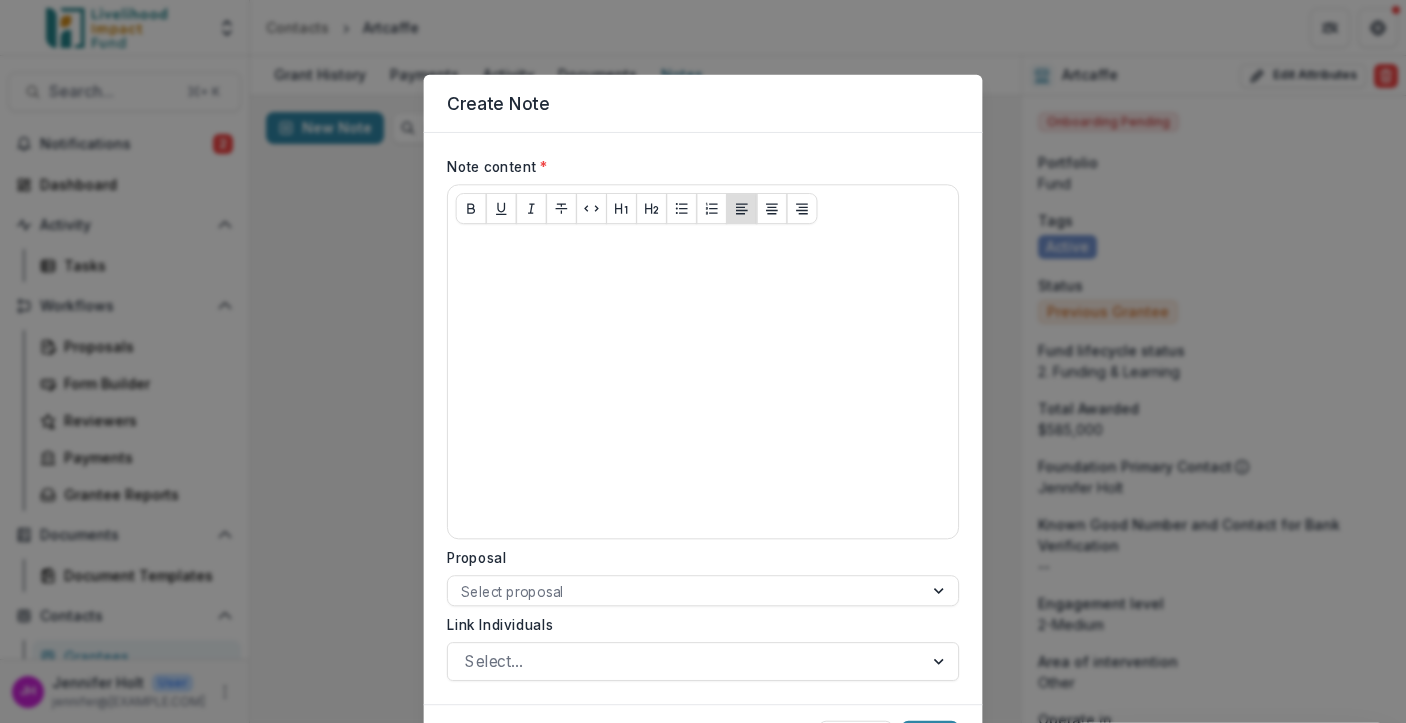 scroll, scrollTop: 22, scrollLeft: 0, axis: vertical 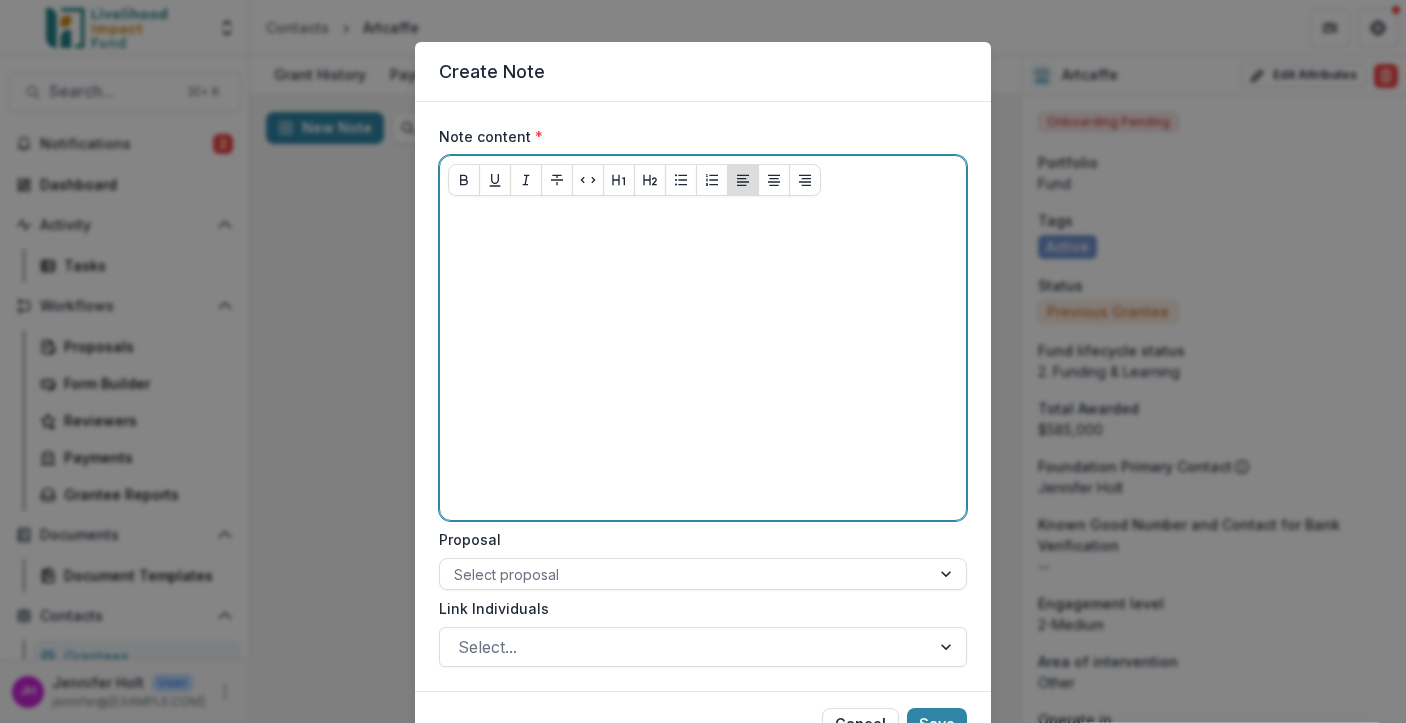 click at bounding box center (703, 362) 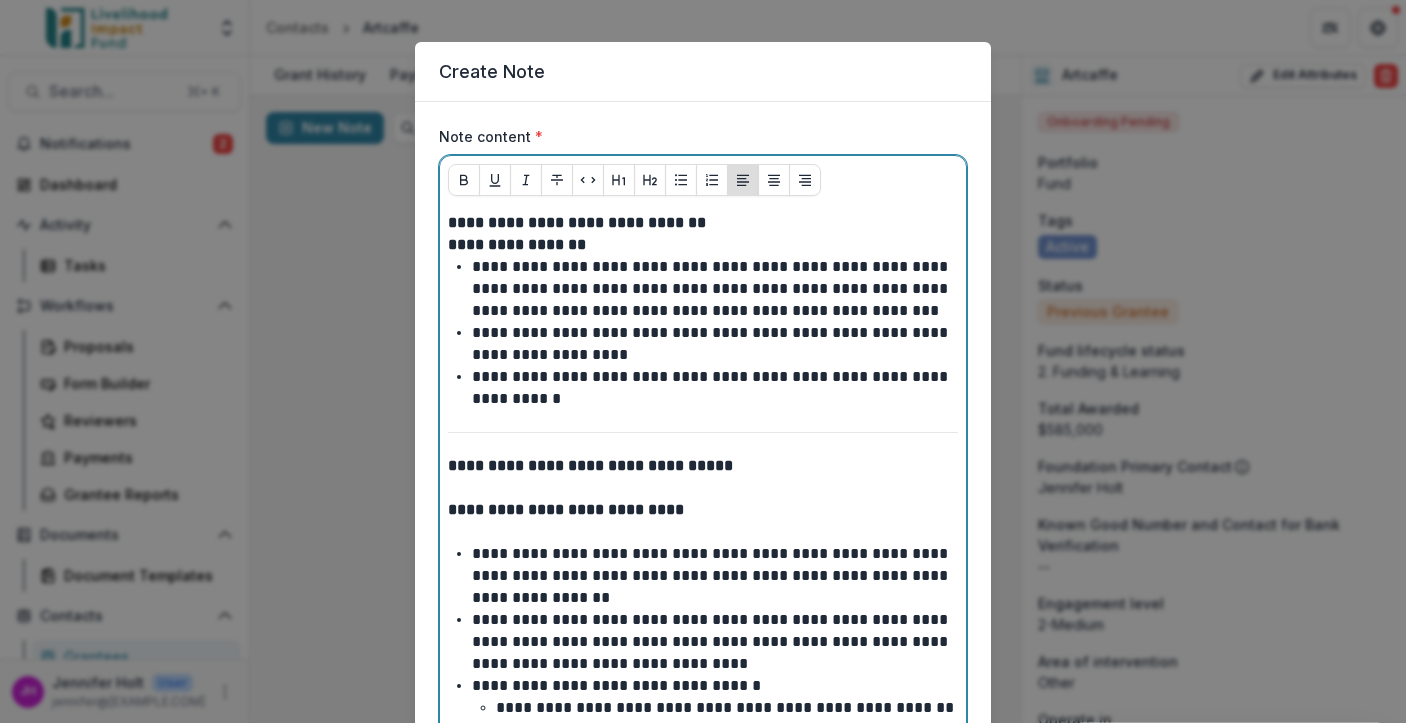 scroll, scrollTop: 1916, scrollLeft: 0, axis: vertical 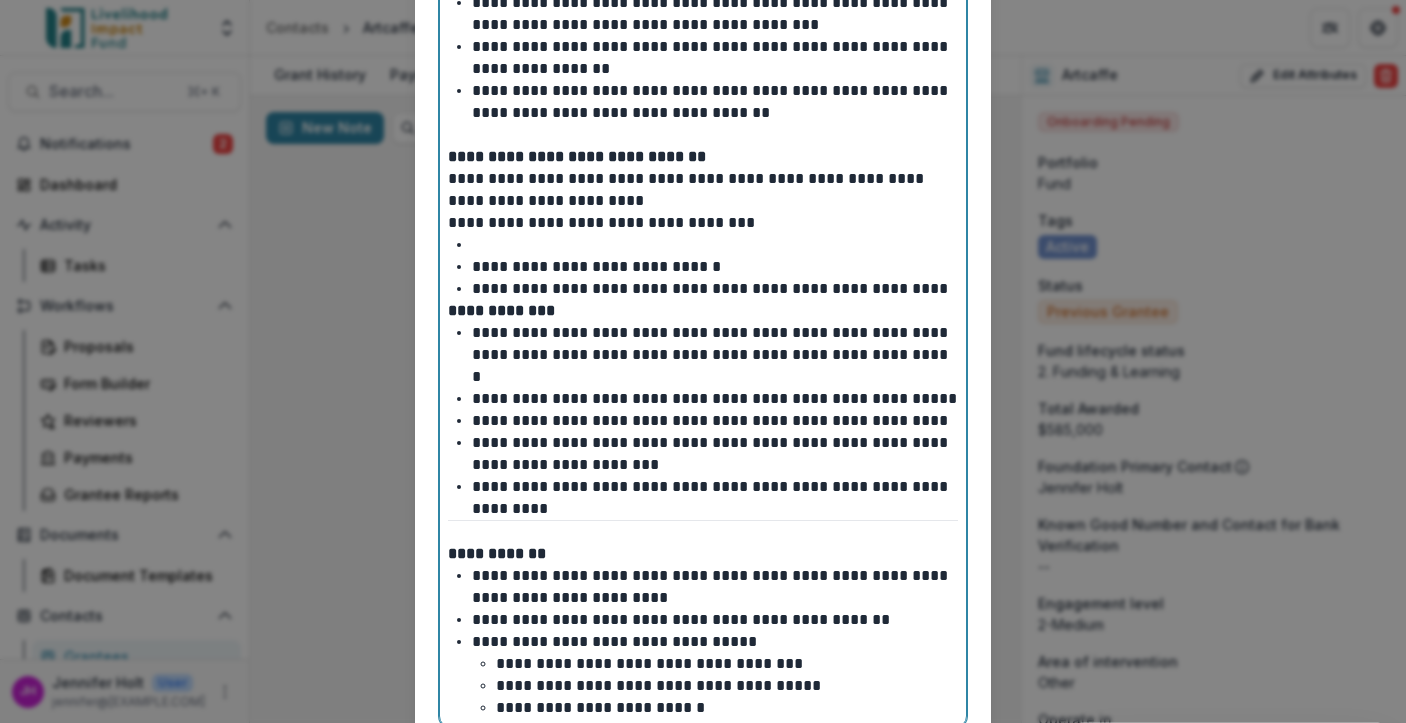 click on "**********" at bounding box center [715, 498] 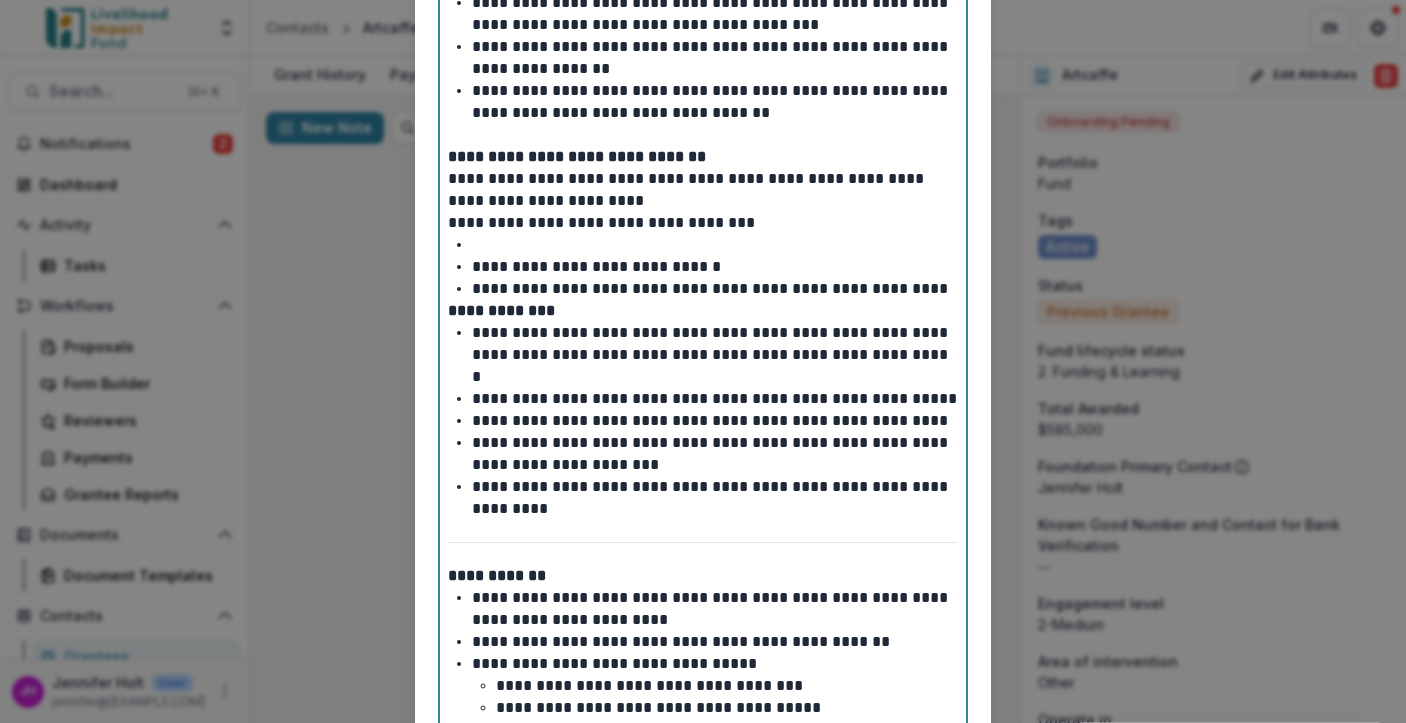 click on "**********" at bounding box center [501, 310] 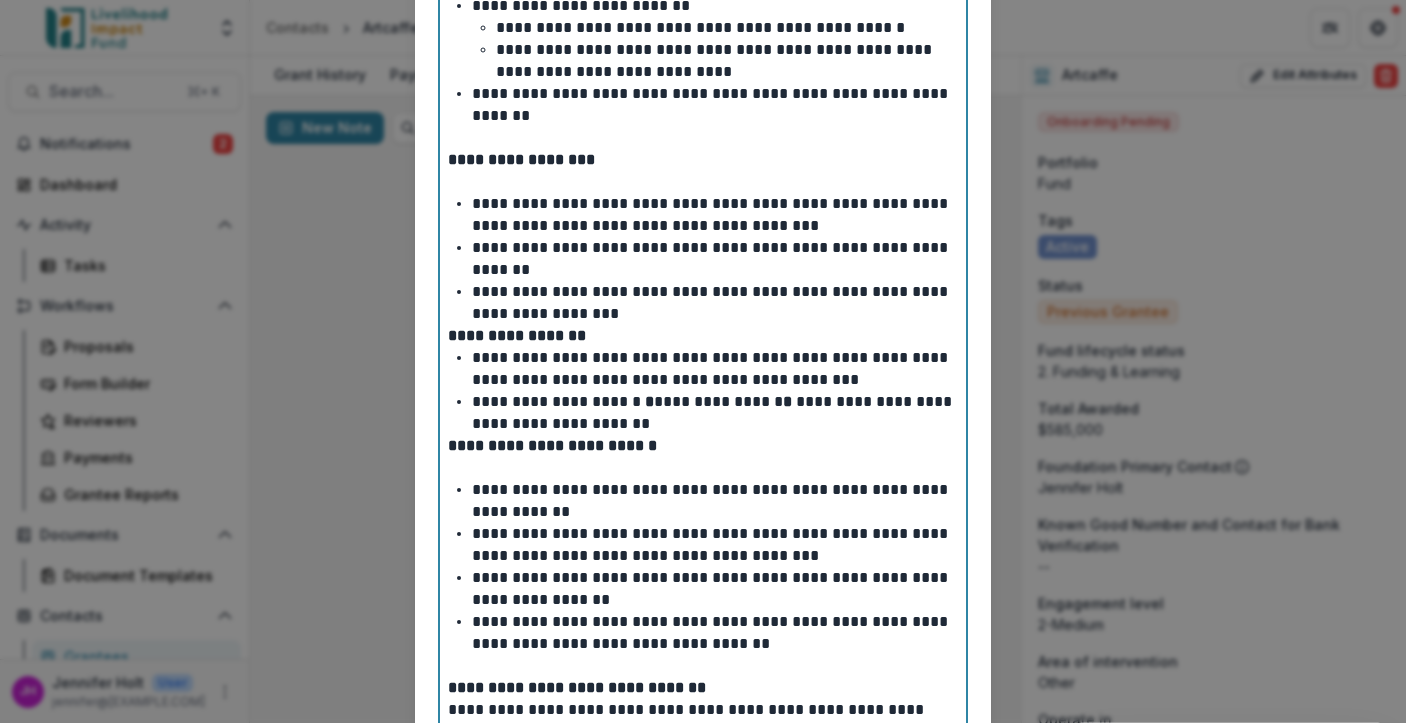 scroll, scrollTop: 1372, scrollLeft: 0, axis: vertical 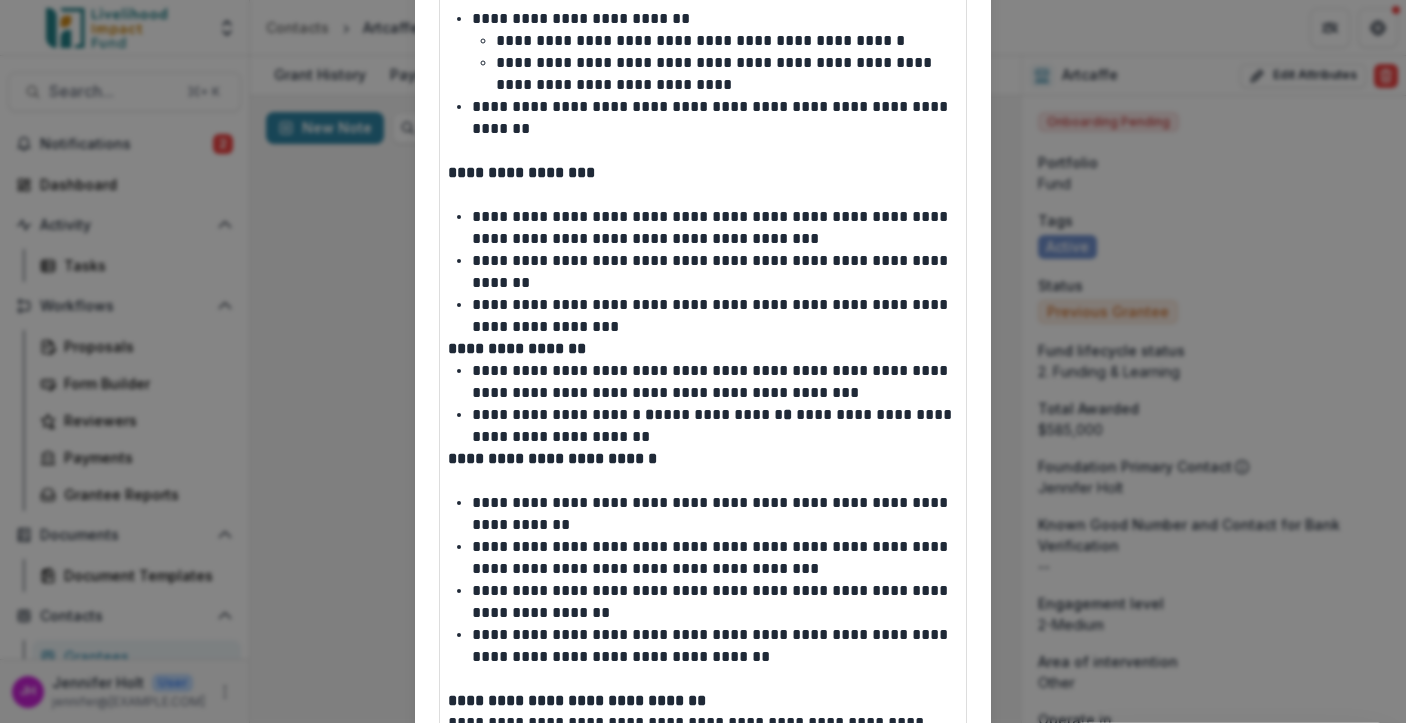 click on "**********" at bounding box center [703, 84] 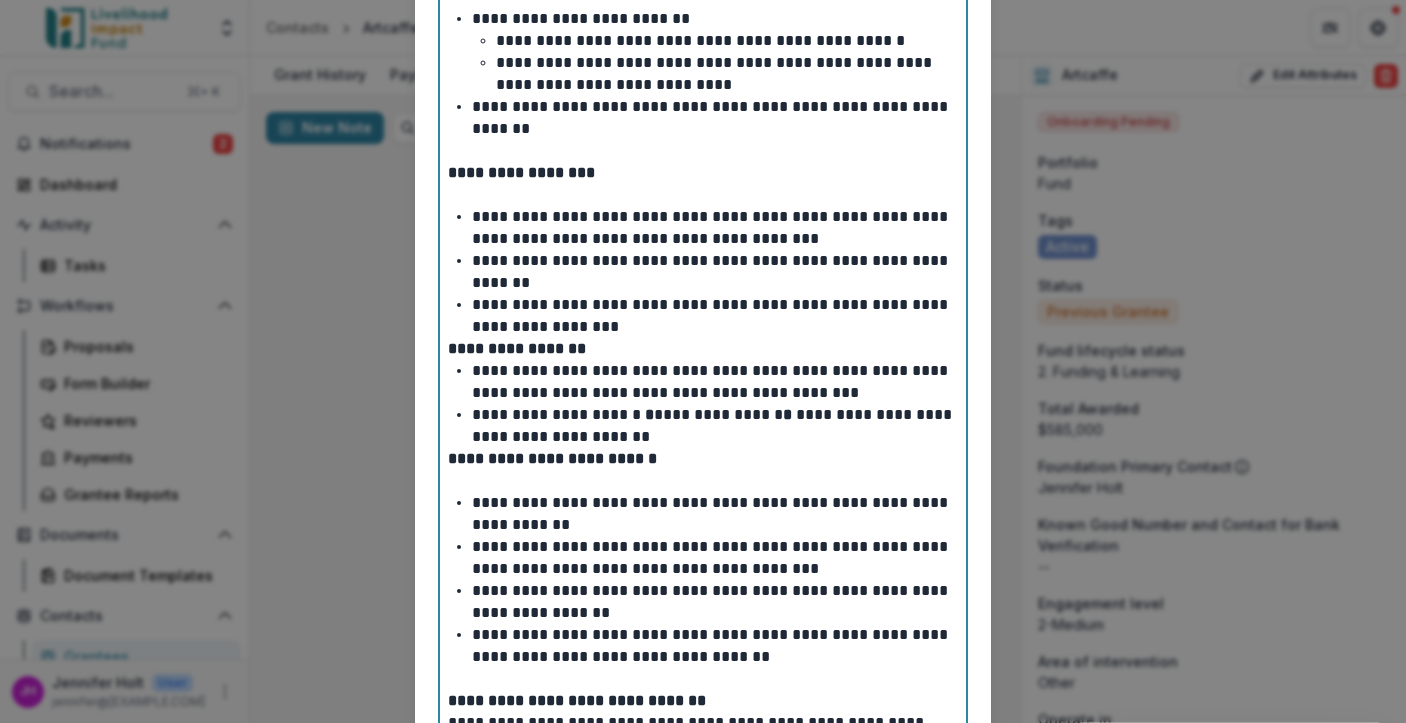 scroll, scrollTop: 1541, scrollLeft: 0, axis: vertical 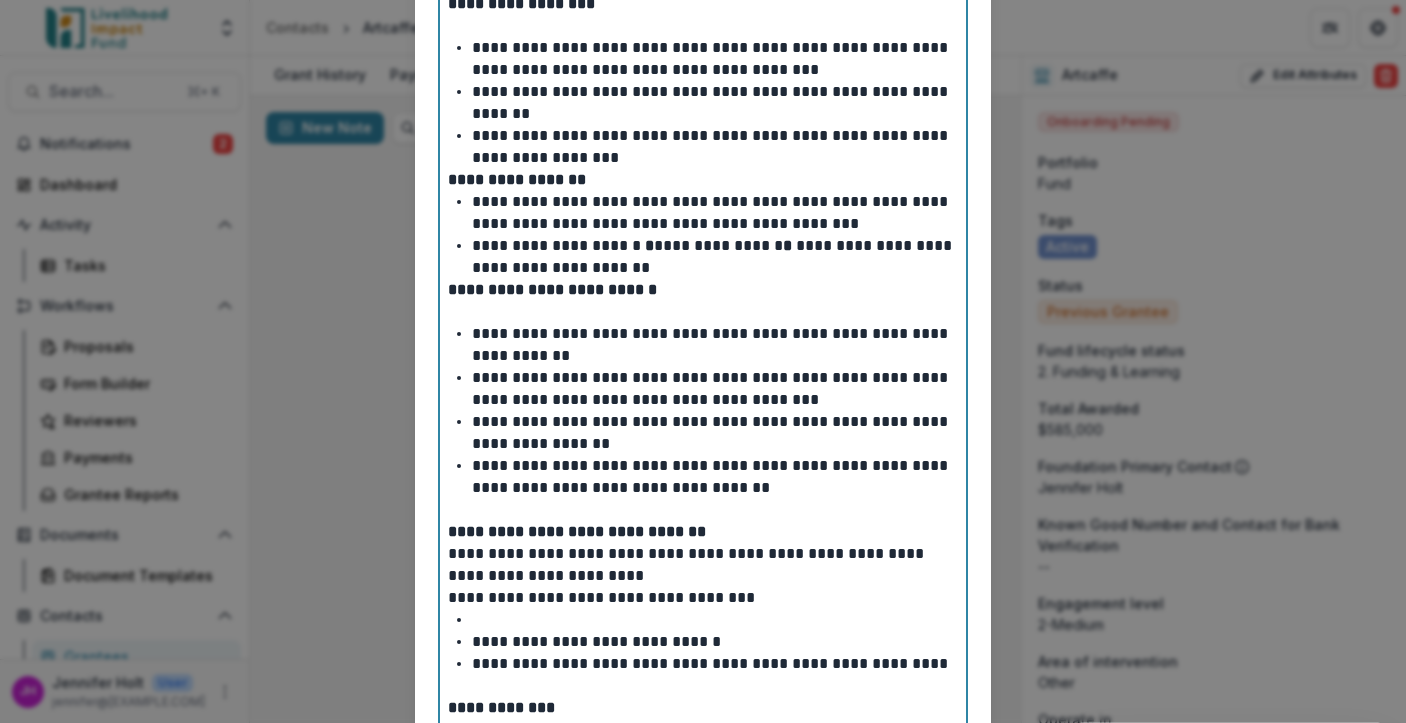 click on "**********" at bounding box center (703, -85) 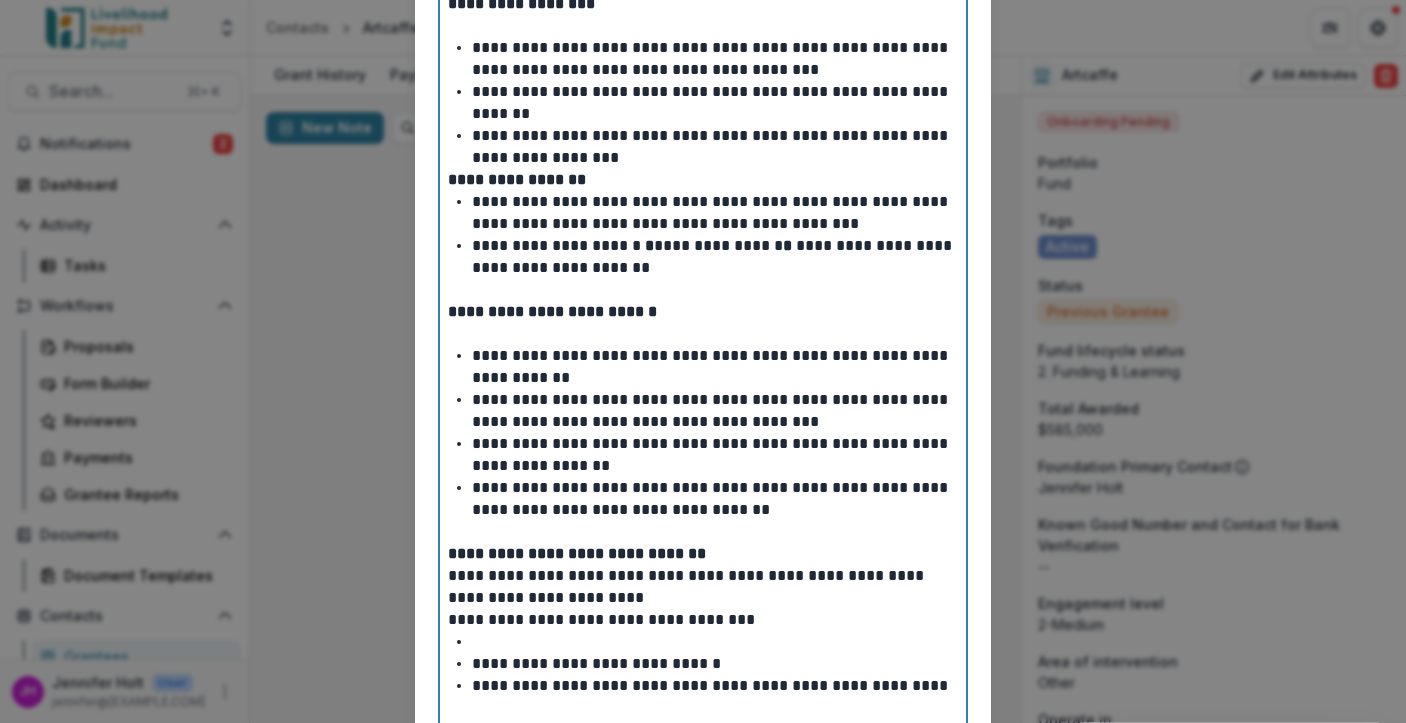 click on "**********" at bounding box center (517, 179) 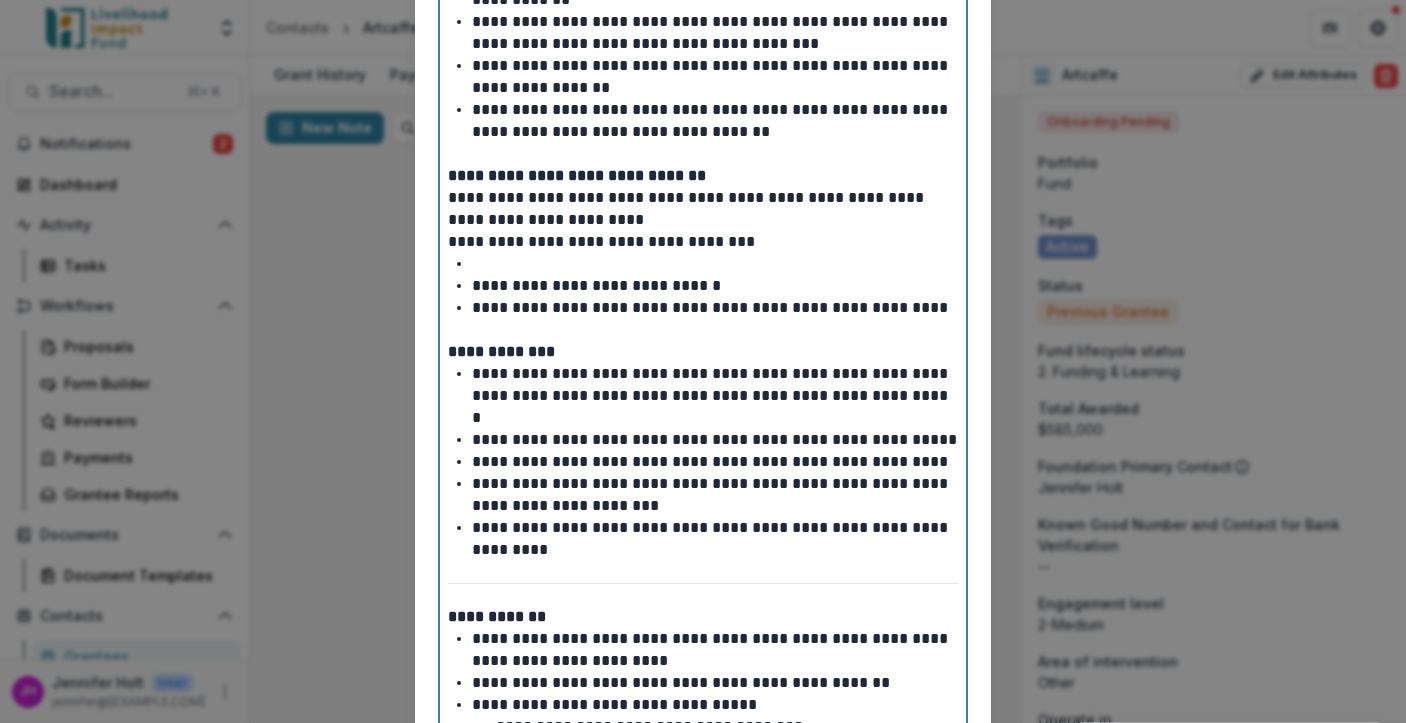 scroll, scrollTop: 2308, scrollLeft: 0, axis: vertical 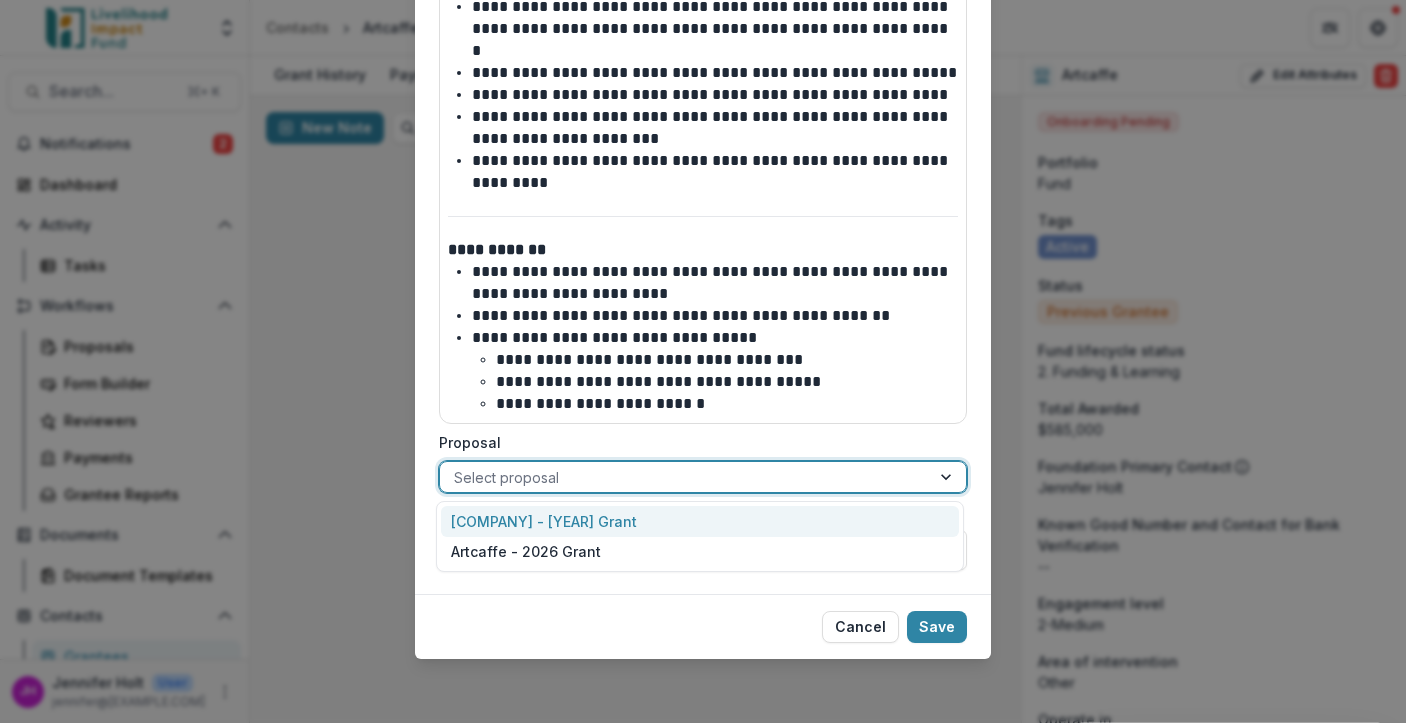 click at bounding box center (685, 477) 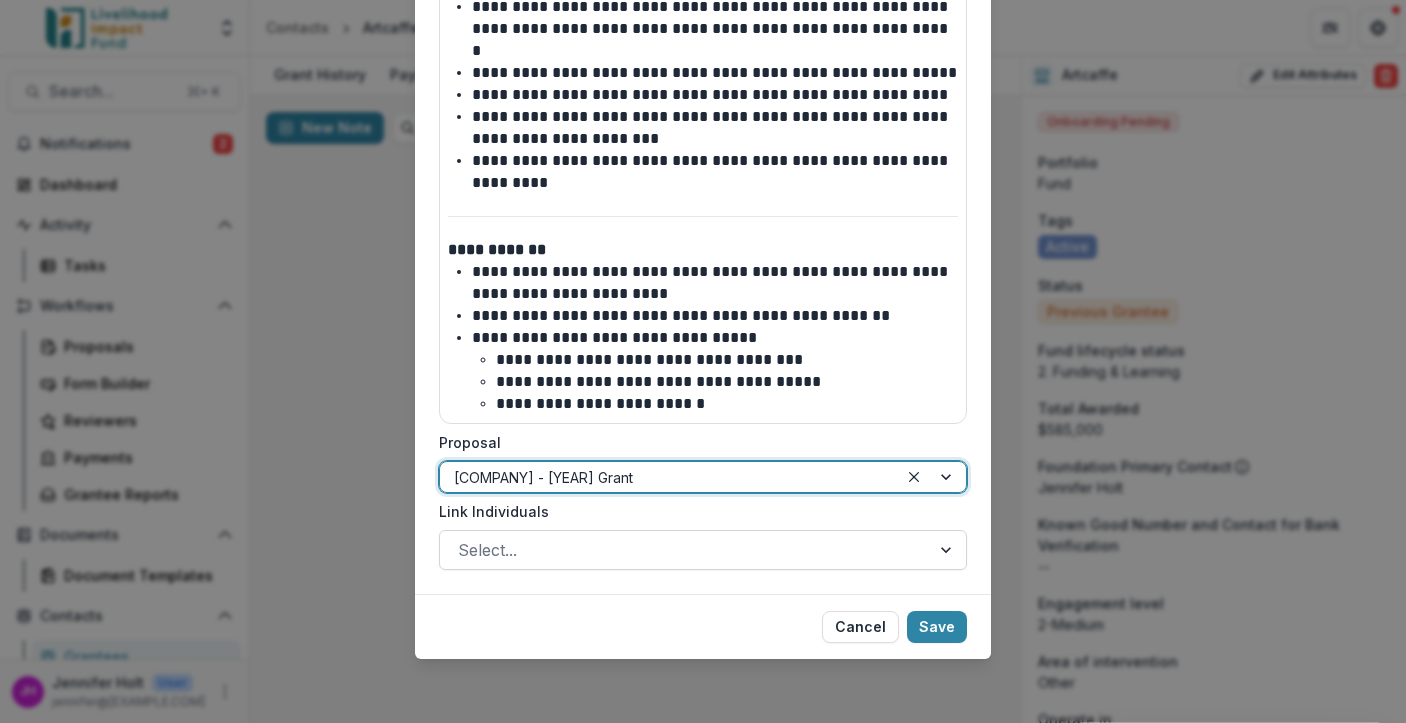 click at bounding box center [685, 550] 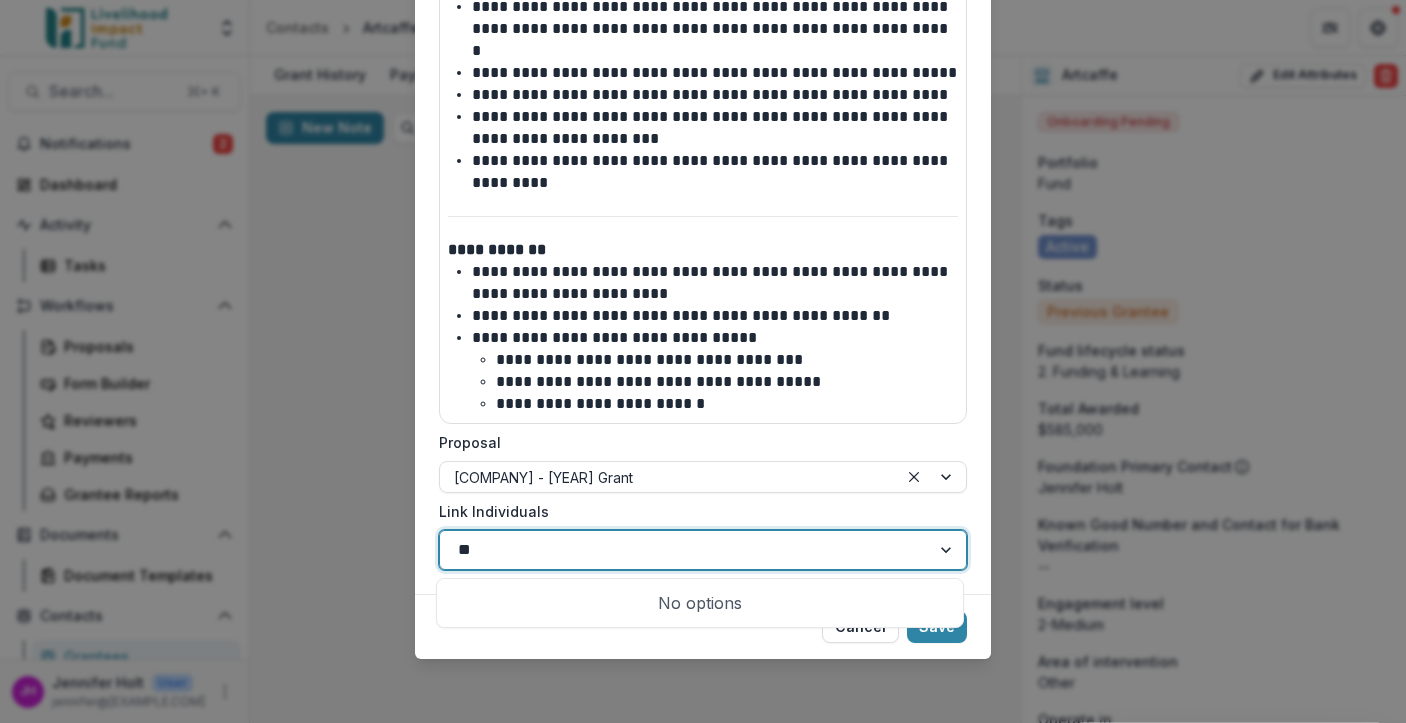 type on "*" 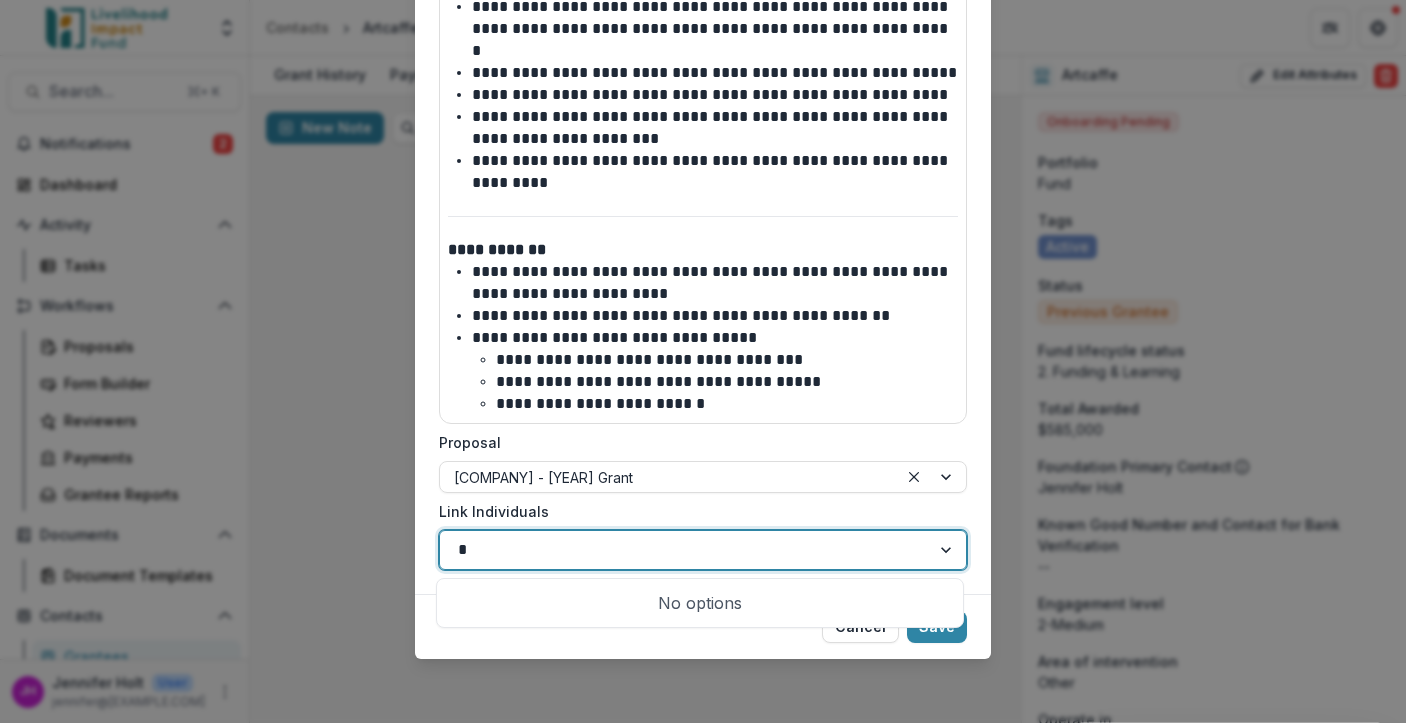 type 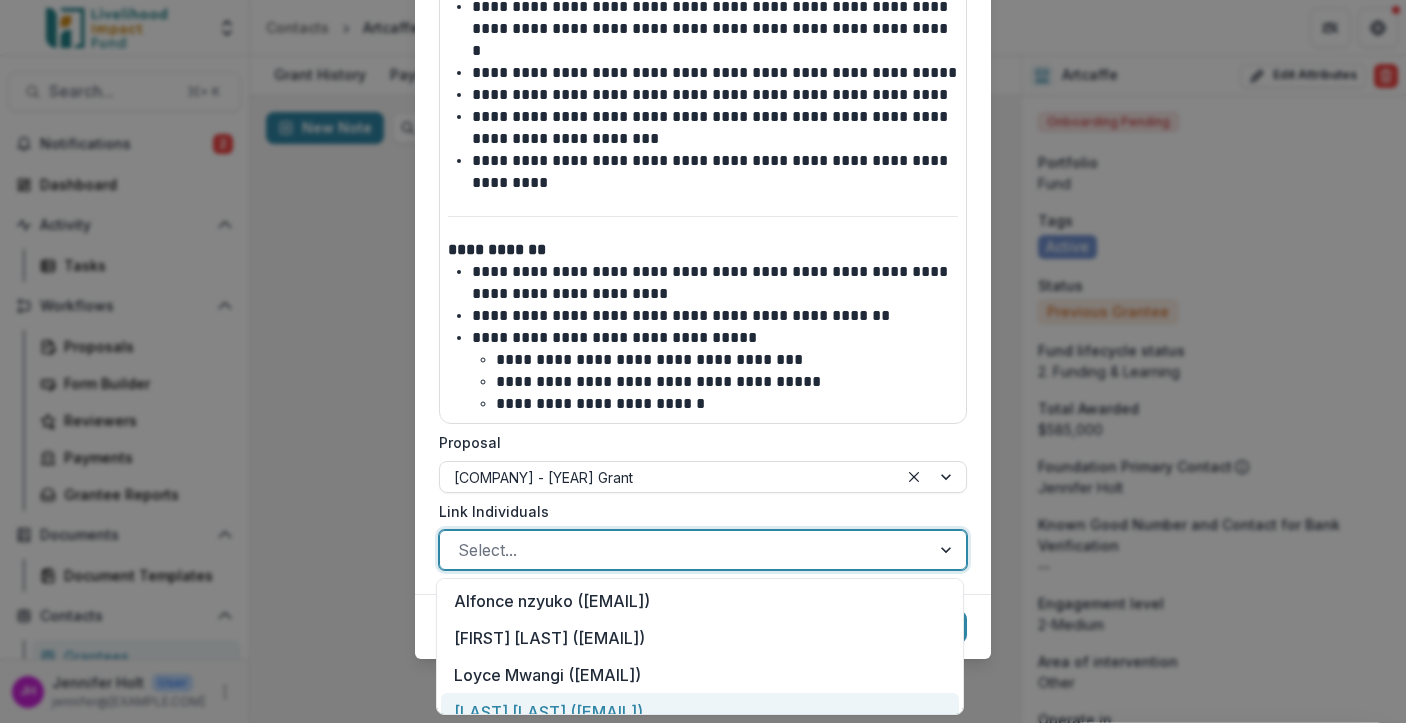 click on "[LAST] [LAST] ([EMAIL])" at bounding box center [700, 711] 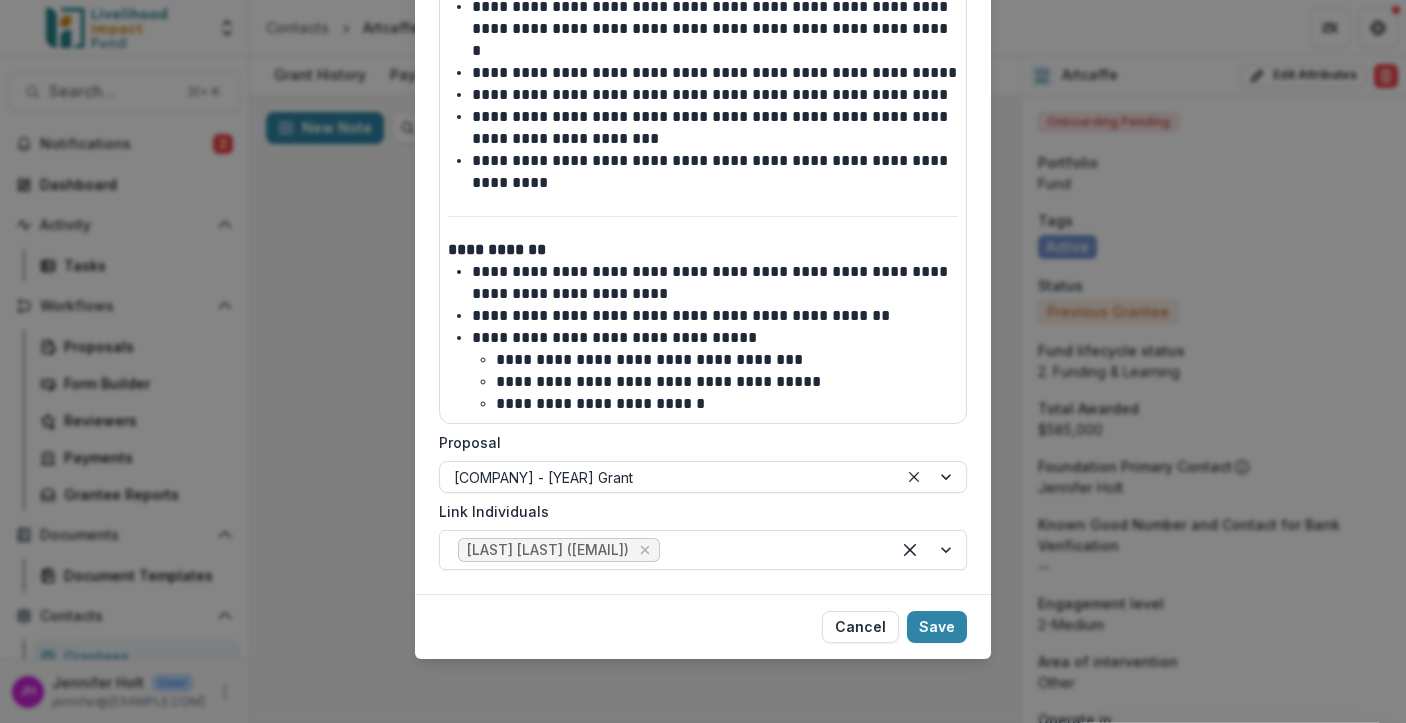 click on "Cancel Save" at bounding box center [703, 626] 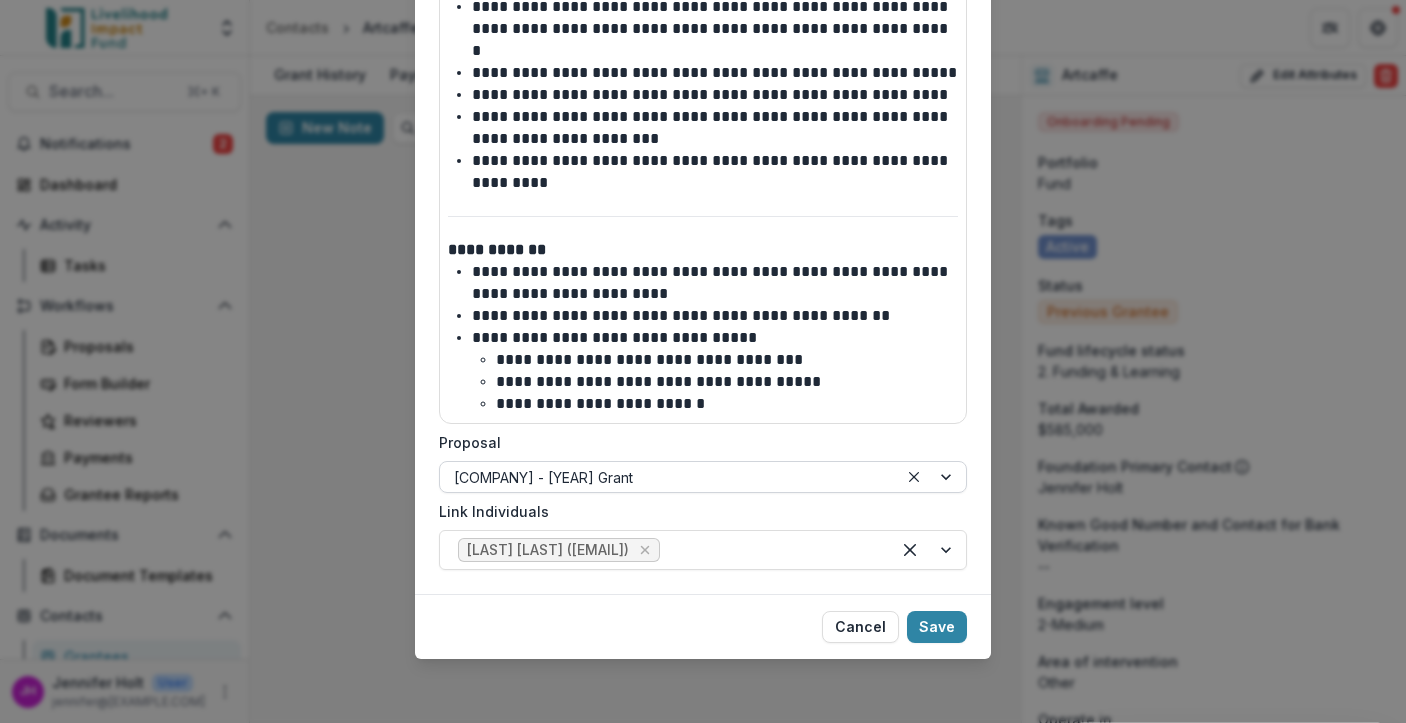 click at bounding box center (932, 477) 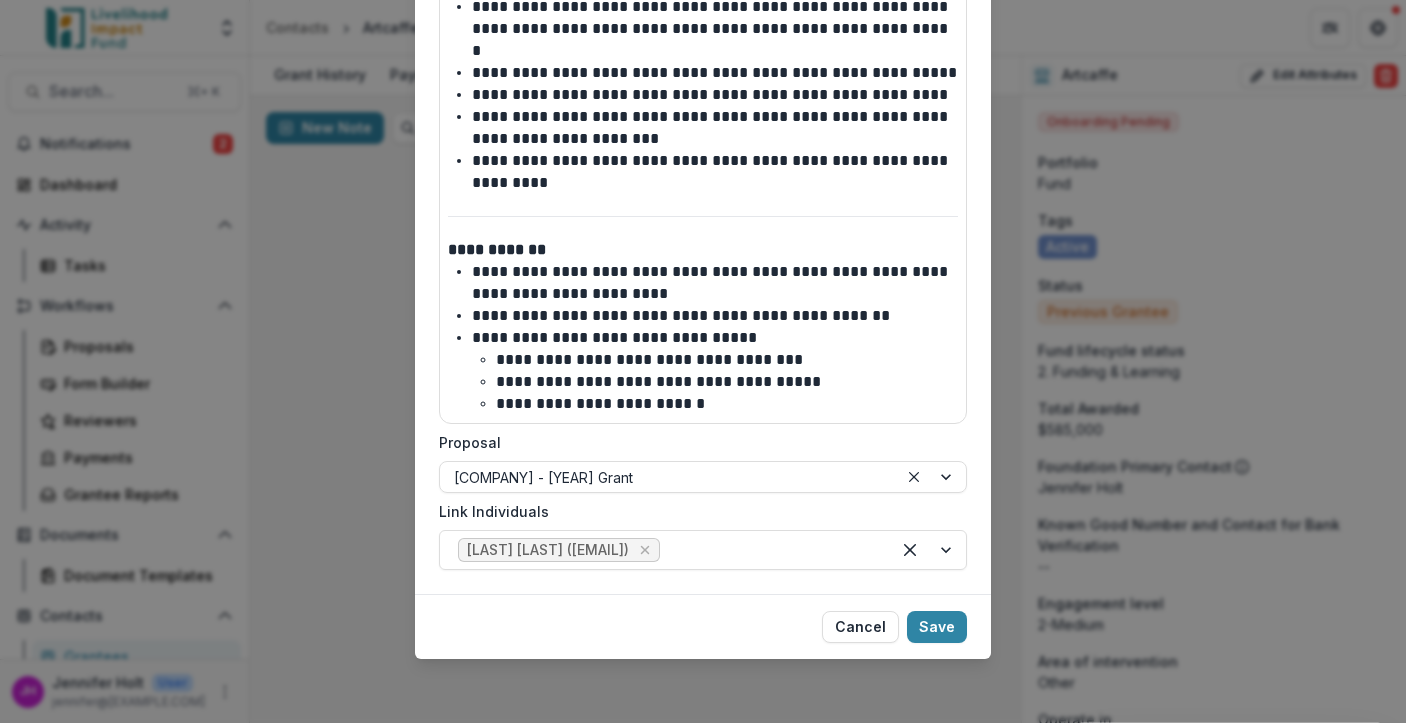 click on "**********" at bounding box center [703, -795] 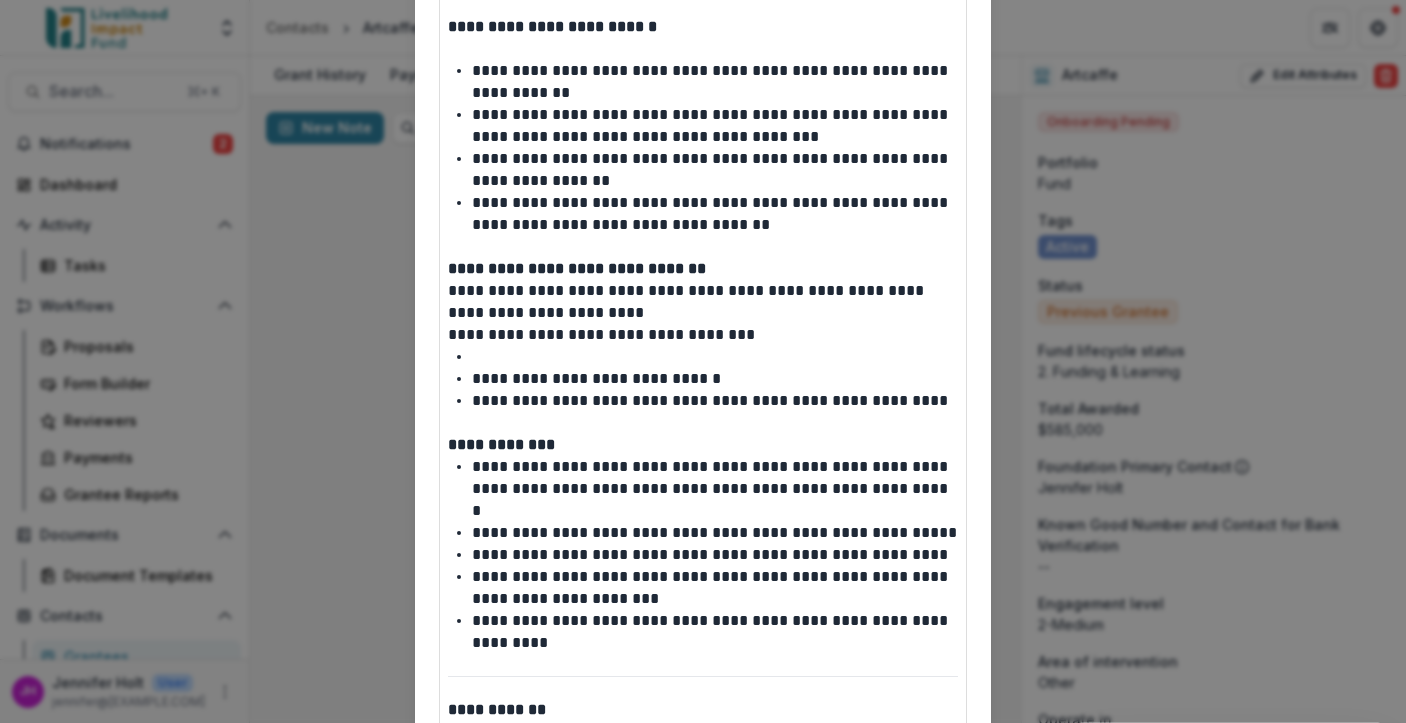 scroll, scrollTop: 2308, scrollLeft: 0, axis: vertical 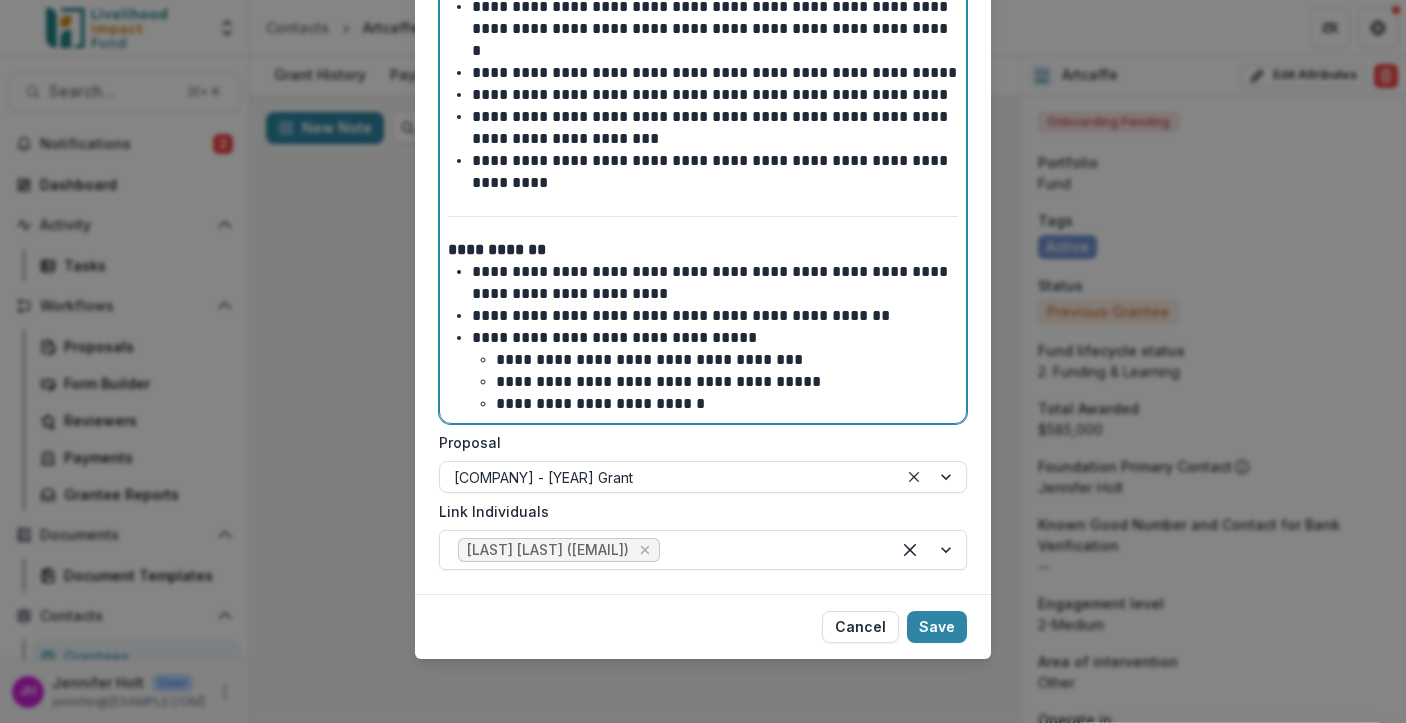 click on "**********" at bounding box center (715, 316) 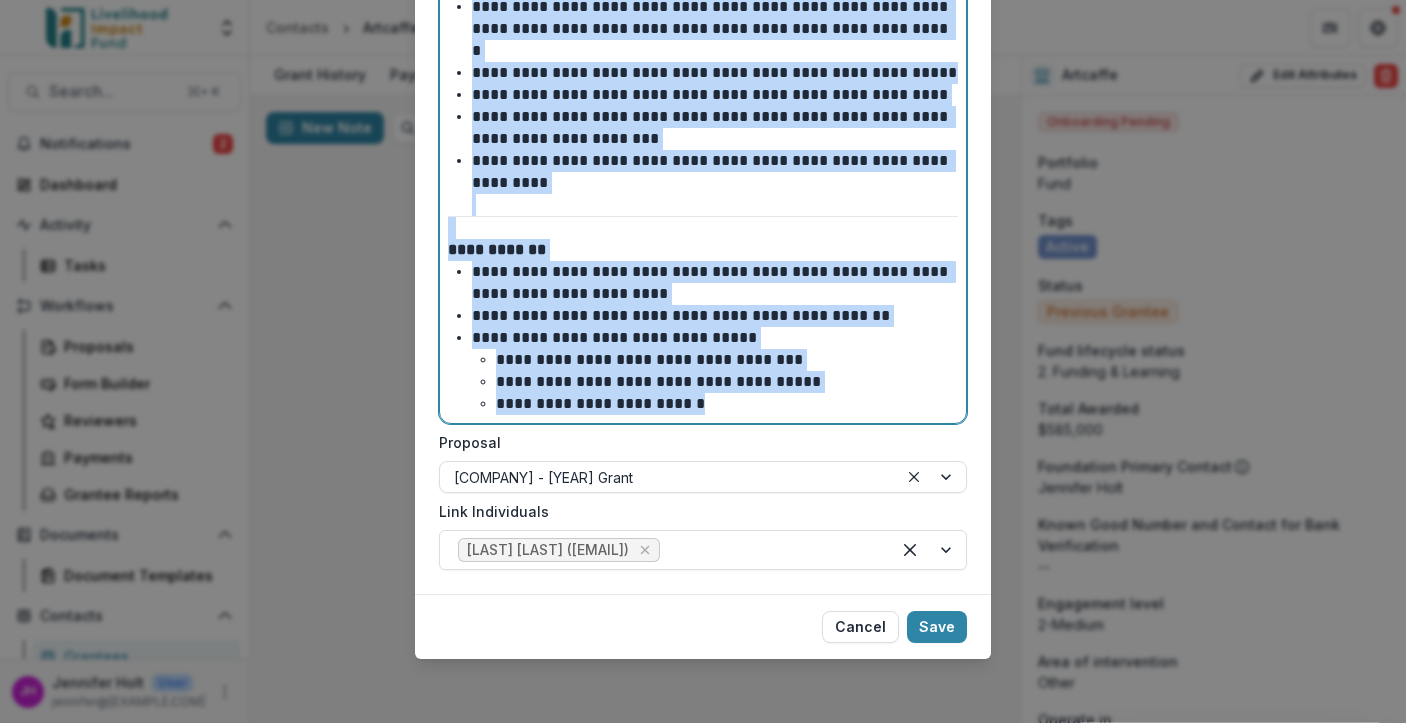copy on "**********" 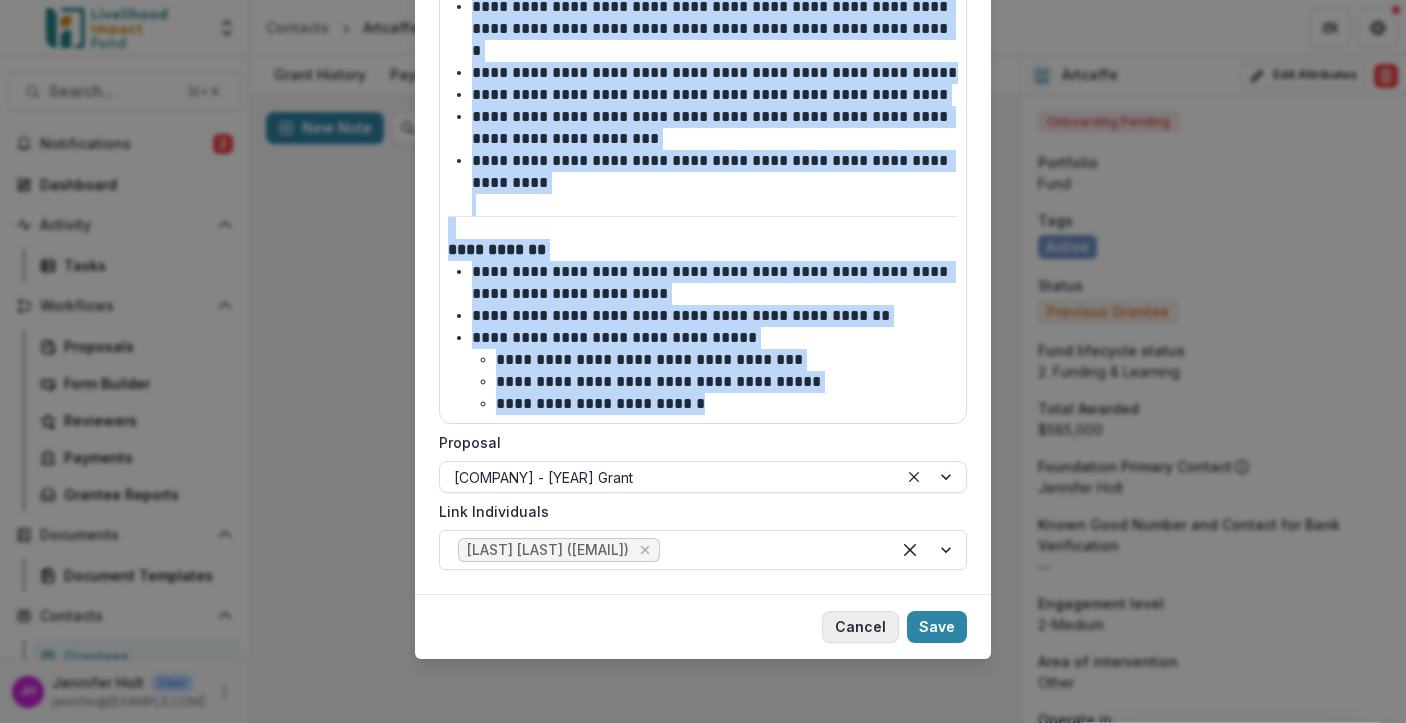 click on "Cancel" at bounding box center [860, 627] 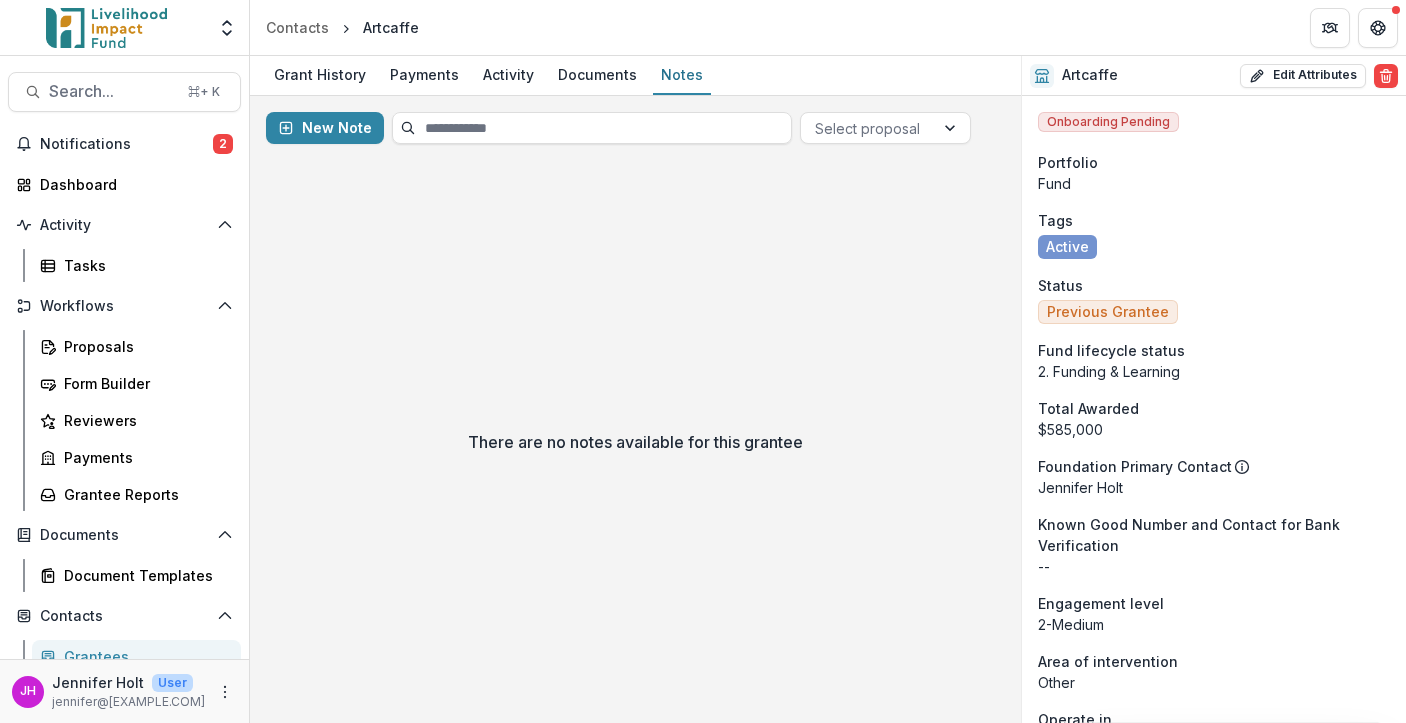 click on "There are no notes available for this   grantee" at bounding box center [635, 441] 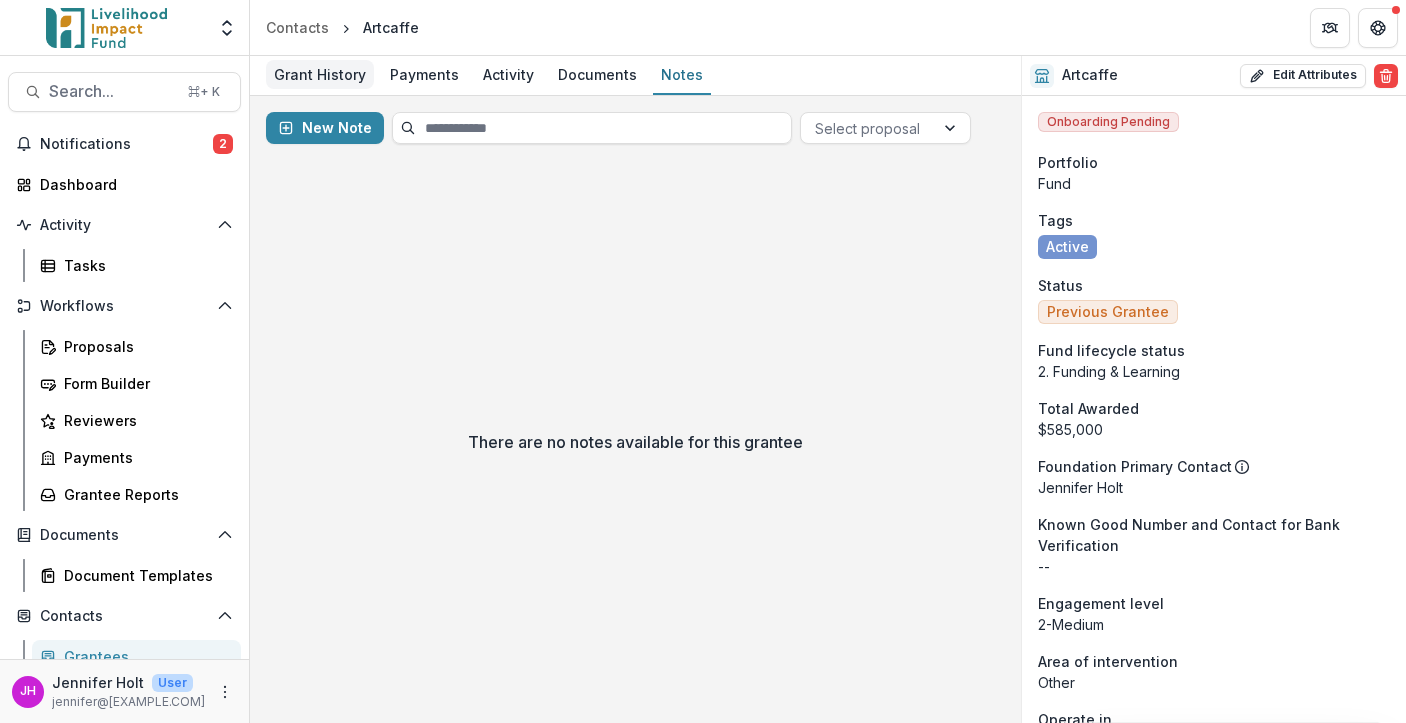 click on "Grant History" at bounding box center [320, 74] 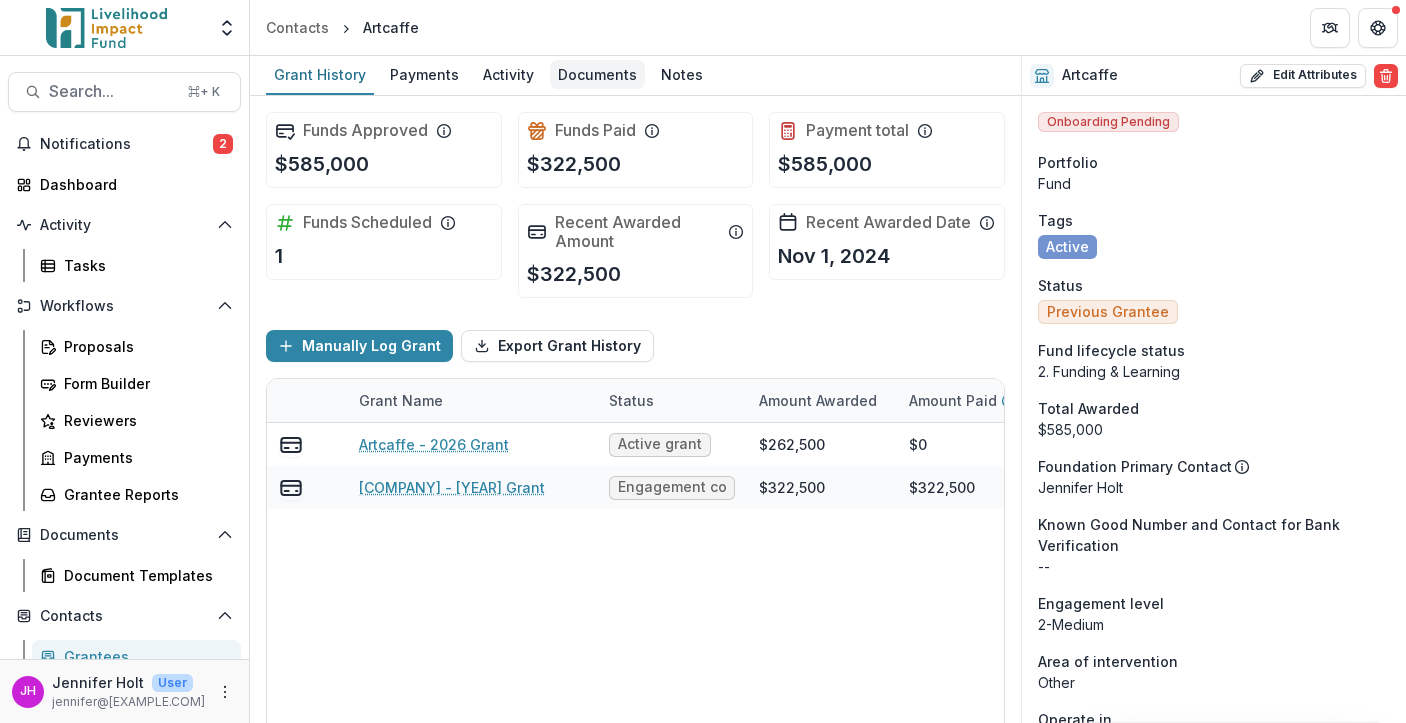 click on "Documents" at bounding box center (597, 74) 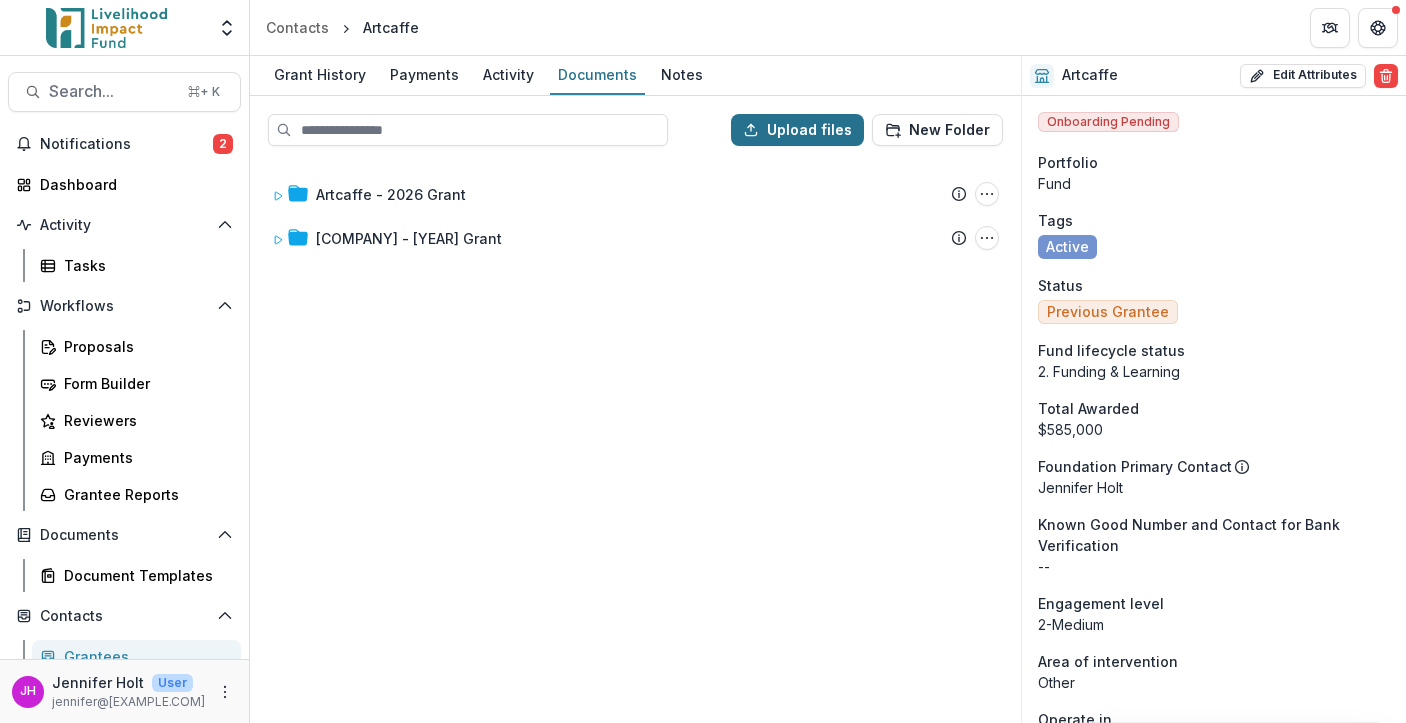 click on "Upload files" at bounding box center [797, 130] 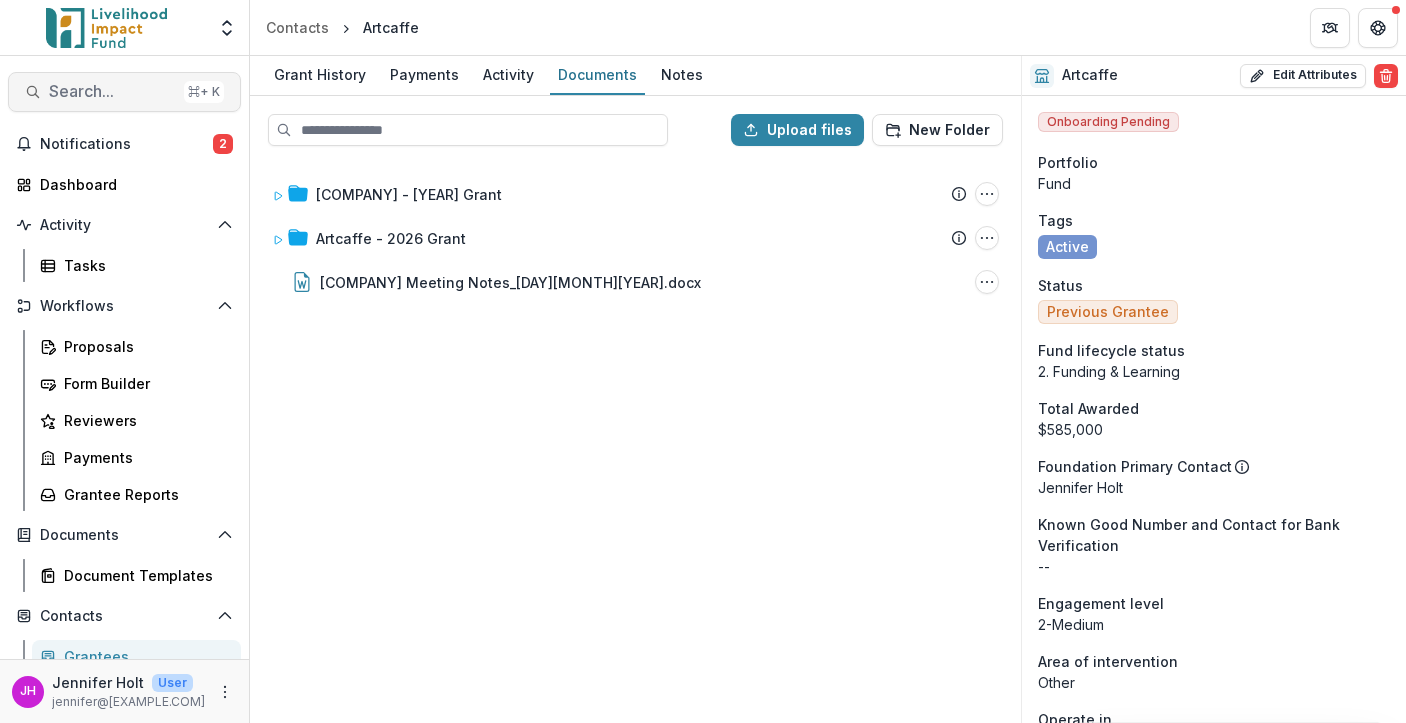 click on "Search..." at bounding box center [112, 91] 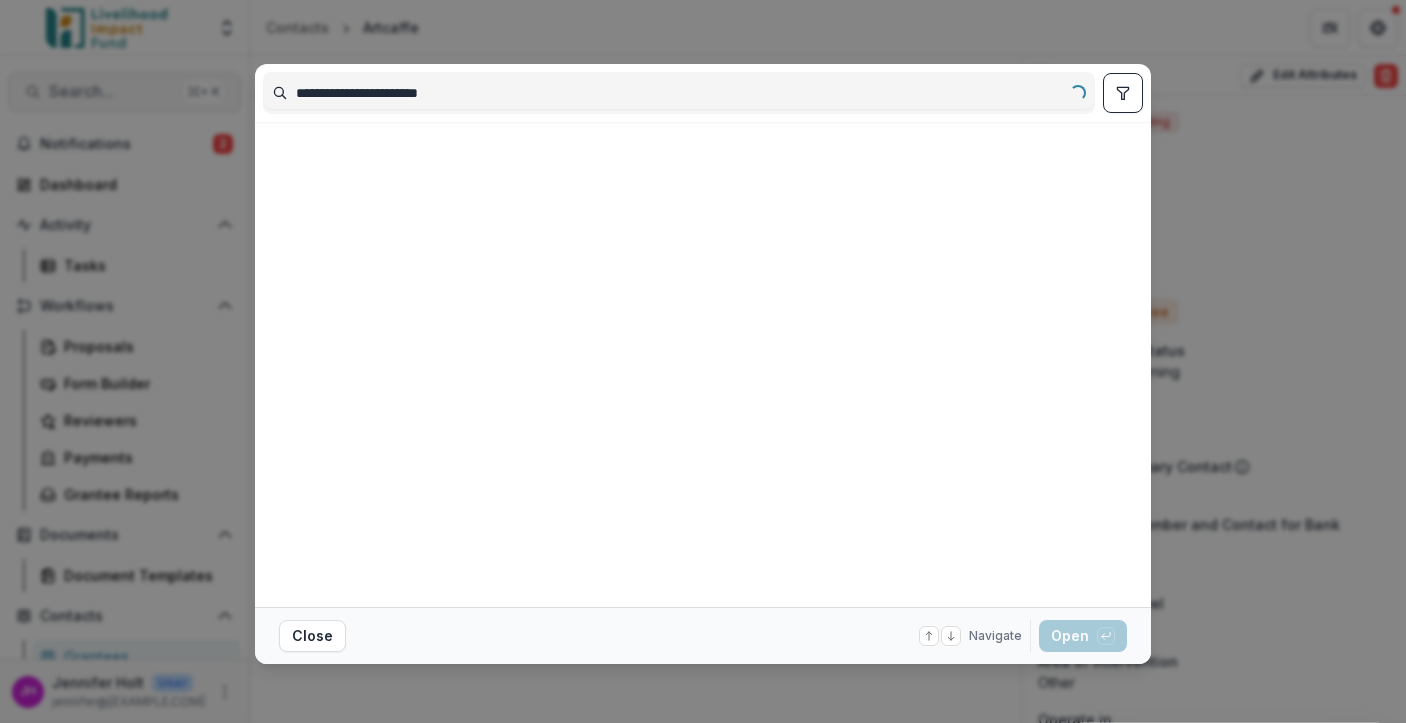 type on "**********" 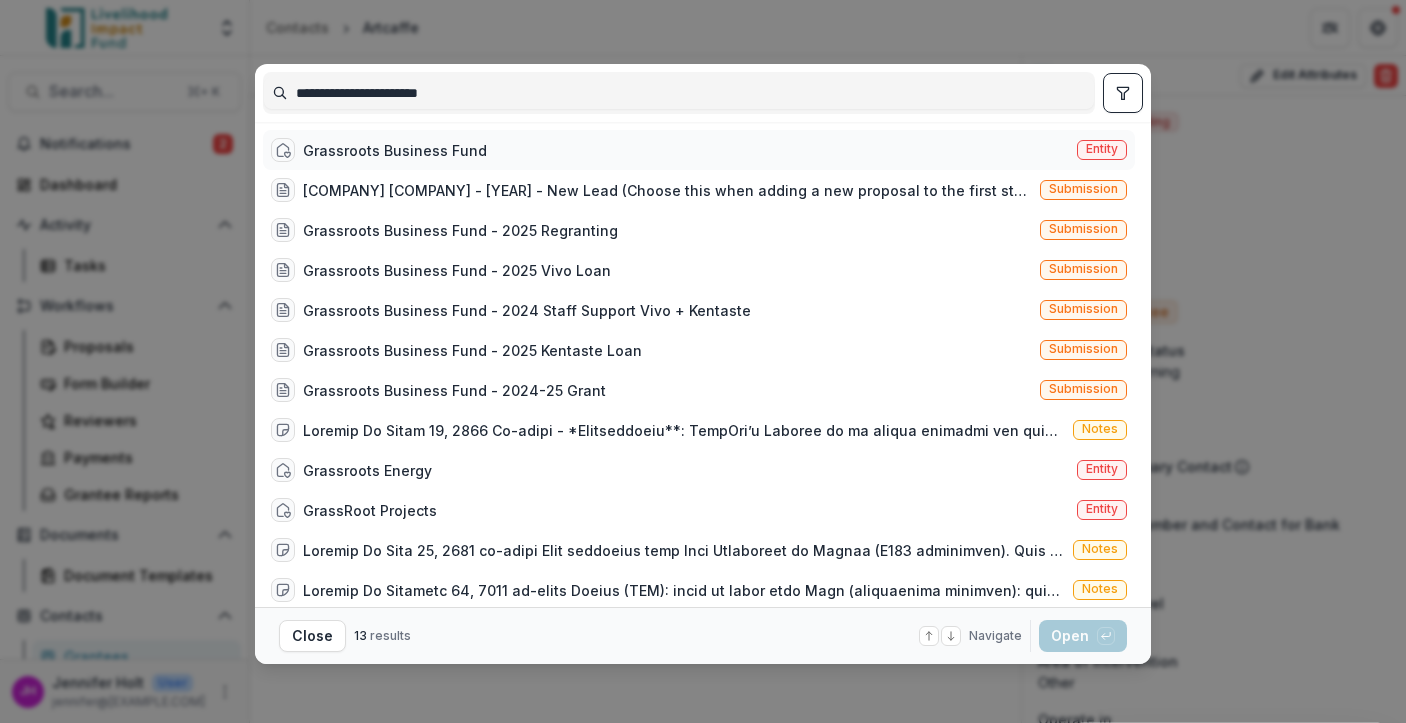 click on "Grassroots Business Fund" at bounding box center (395, 150) 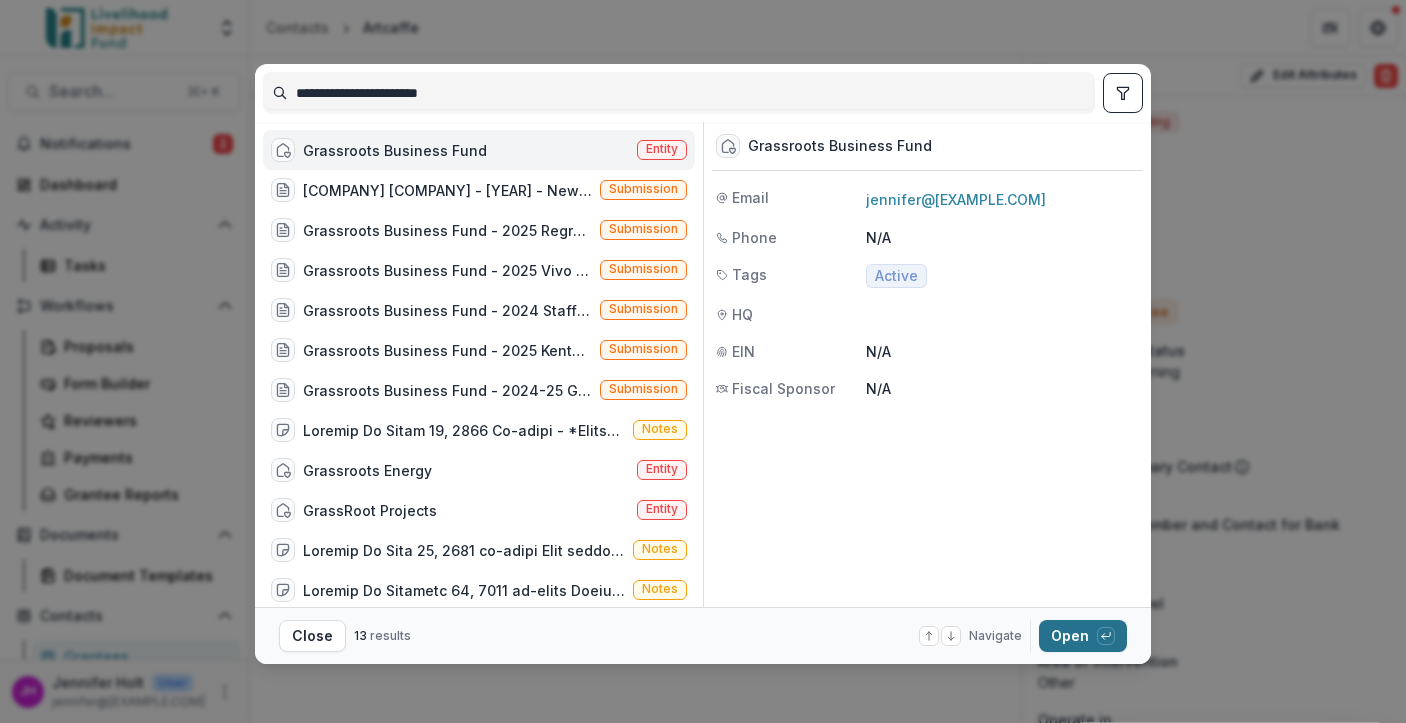 click on "Open with enter key" at bounding box center [1083, 636] 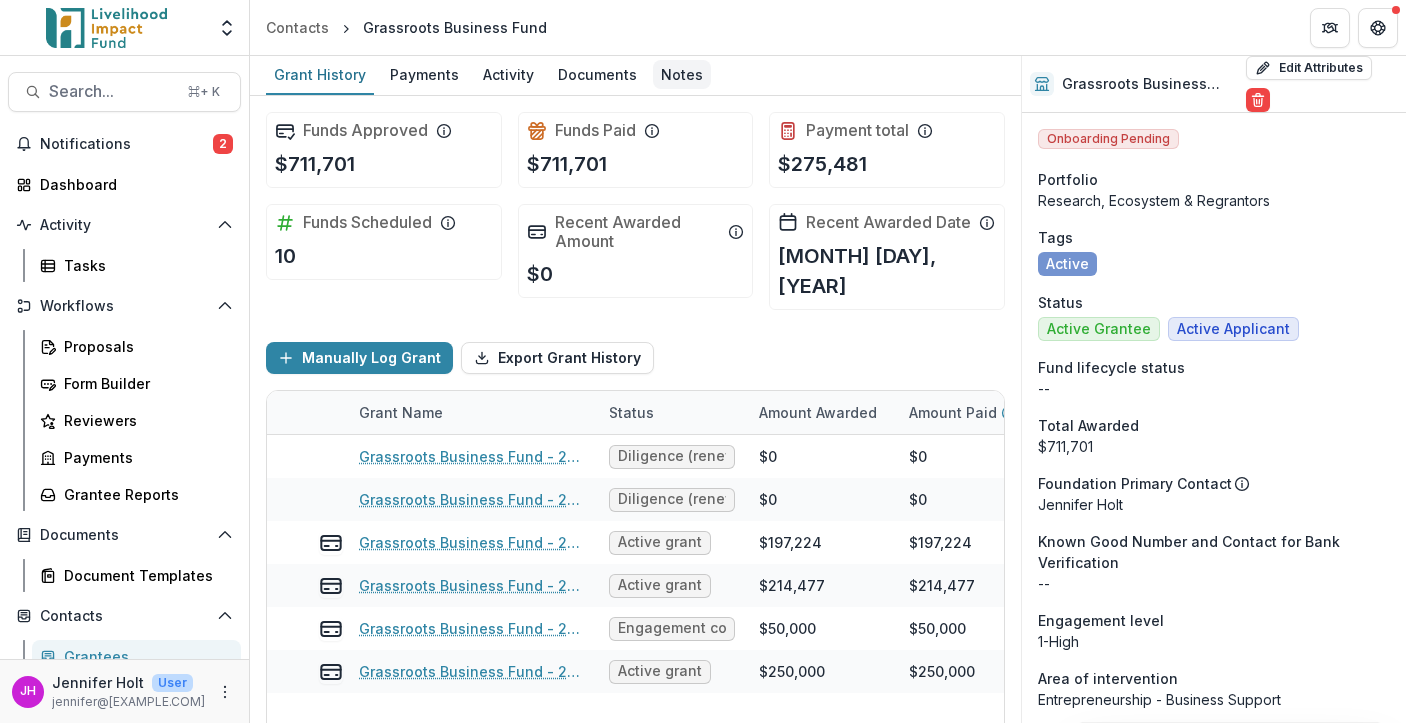 click on "Notes" at bounding box center (682, 74) 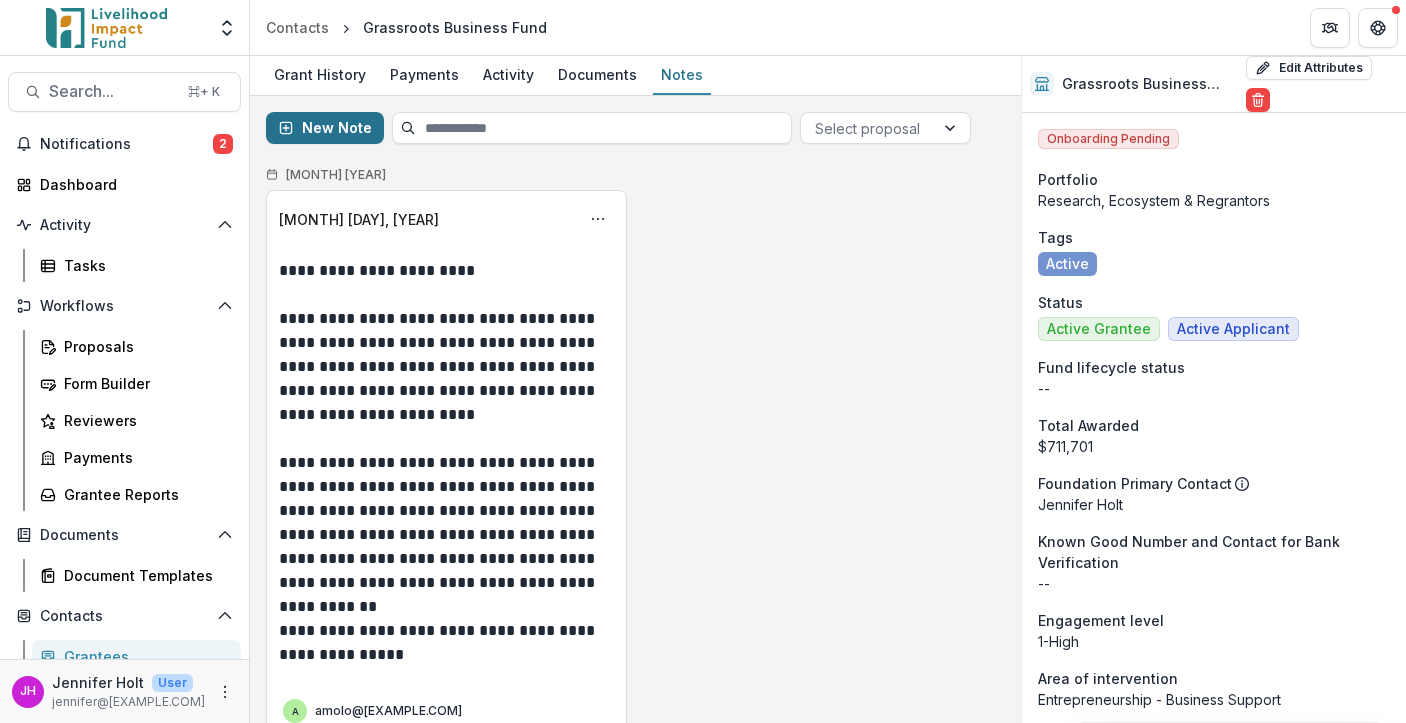 click on "New Note" at bounding box center [325, 128] 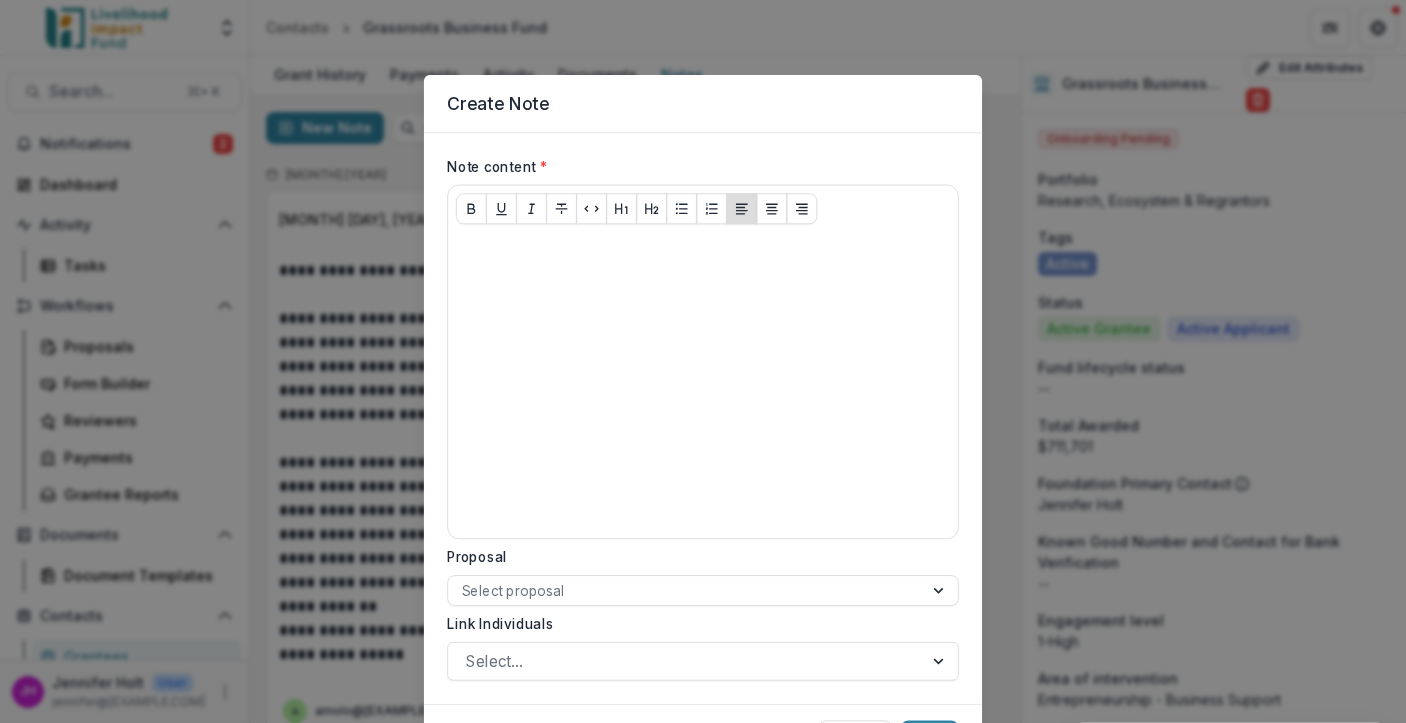 scroll, scrollTop: 28, scrollLeft: 0, axis: vertical 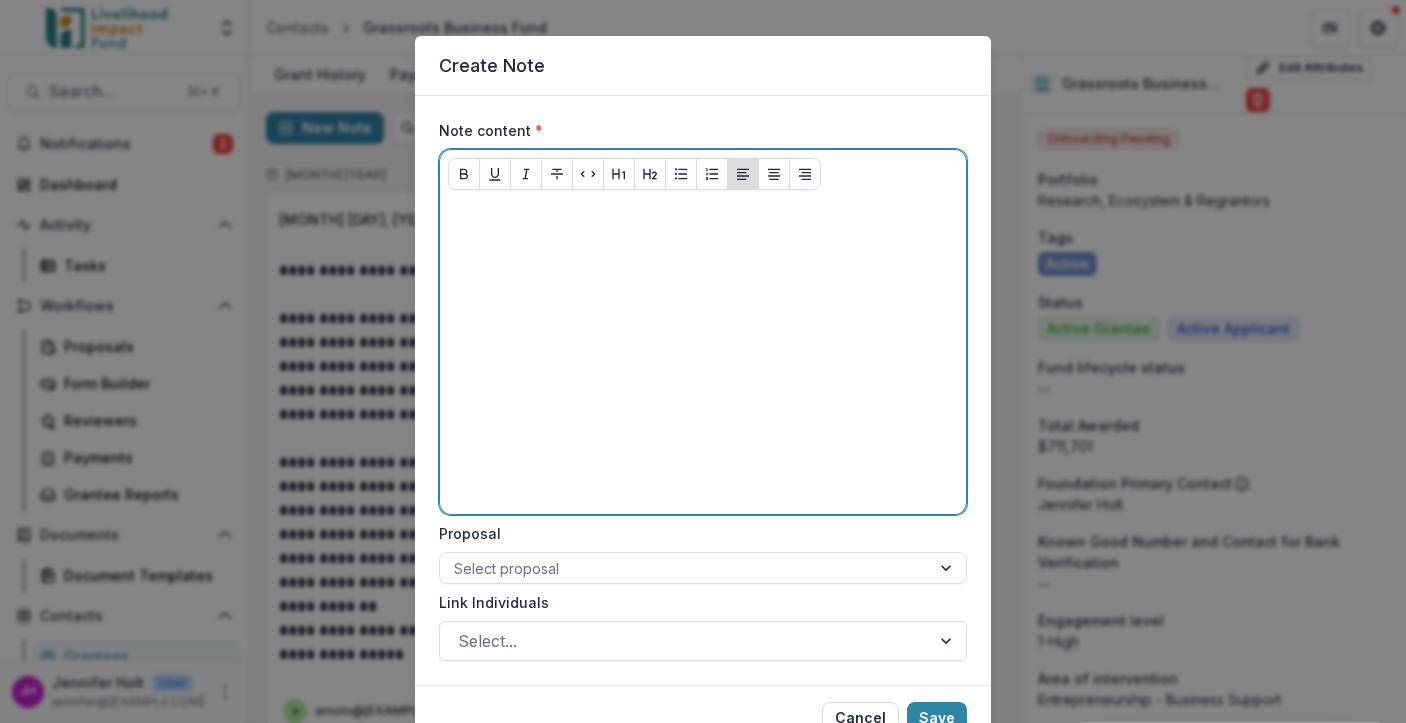click at bounding box center (703, 356) 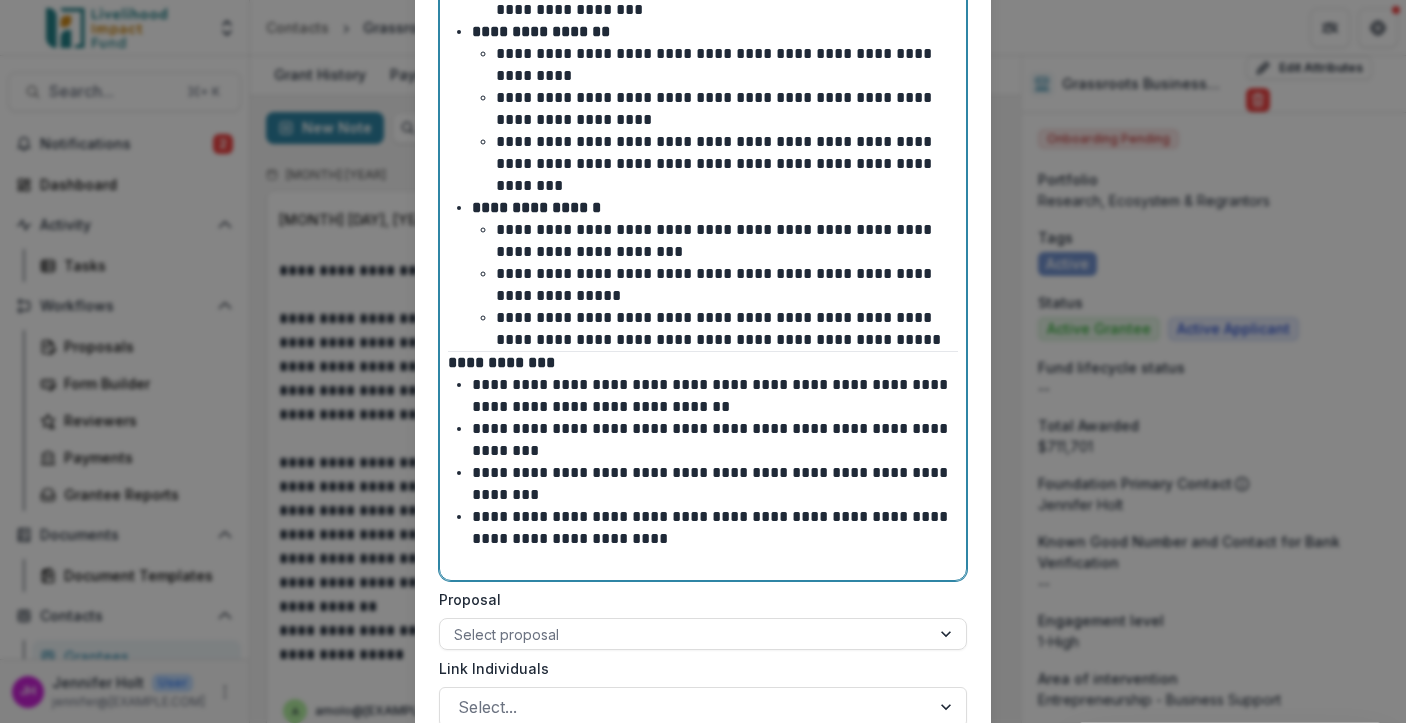 scroll, scrollTop: 2137, scrollLeft: 0, axis: vertical 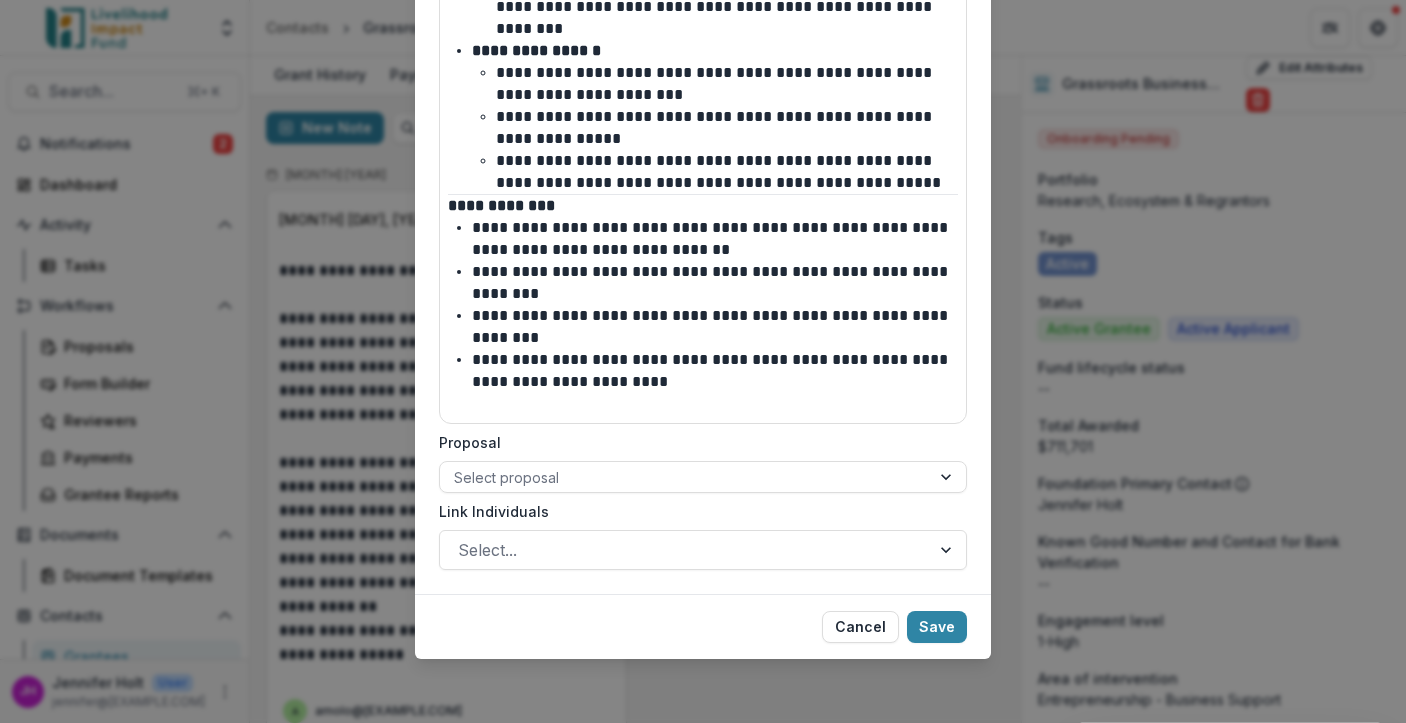 click on "**********" at bounding box center (703, -744) 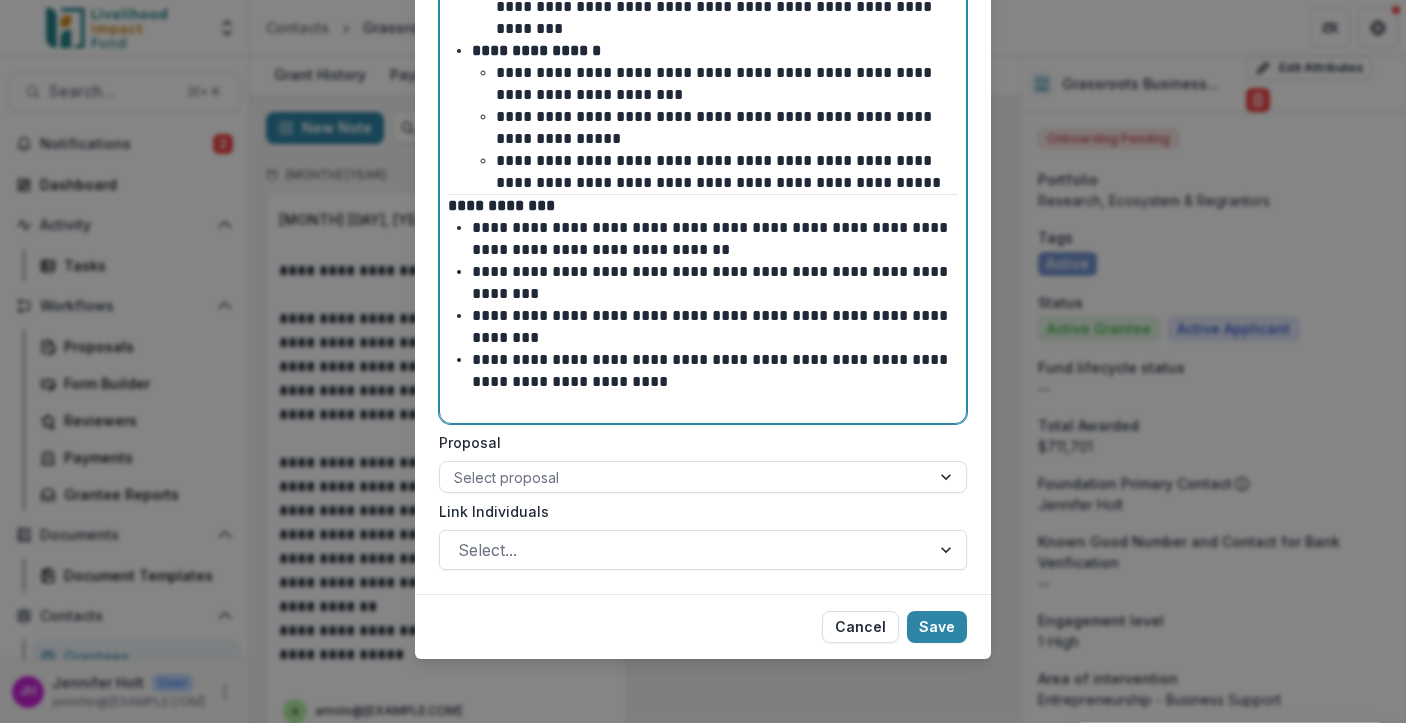 click on "**********" at bounding box center [703, -744] 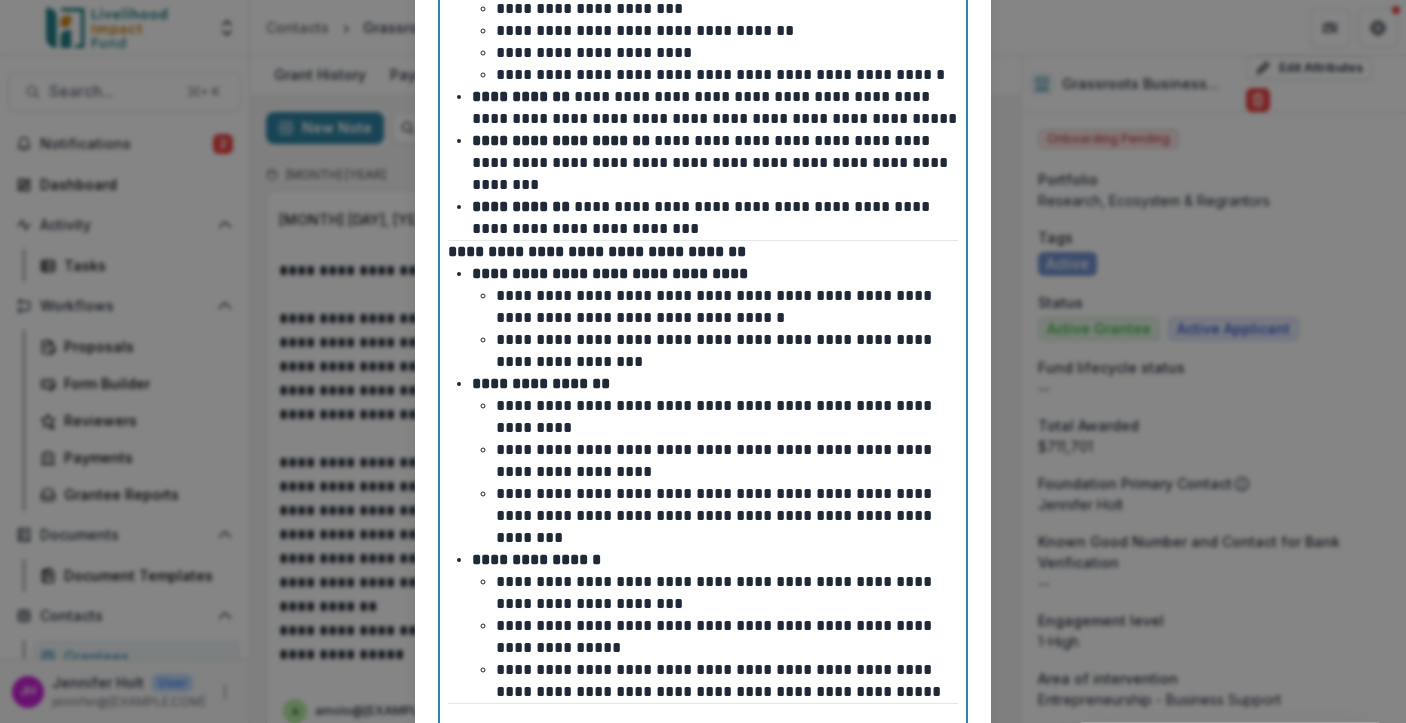 scroll, scrollTop: 1560, scrollLeft: 0, axis: vertical 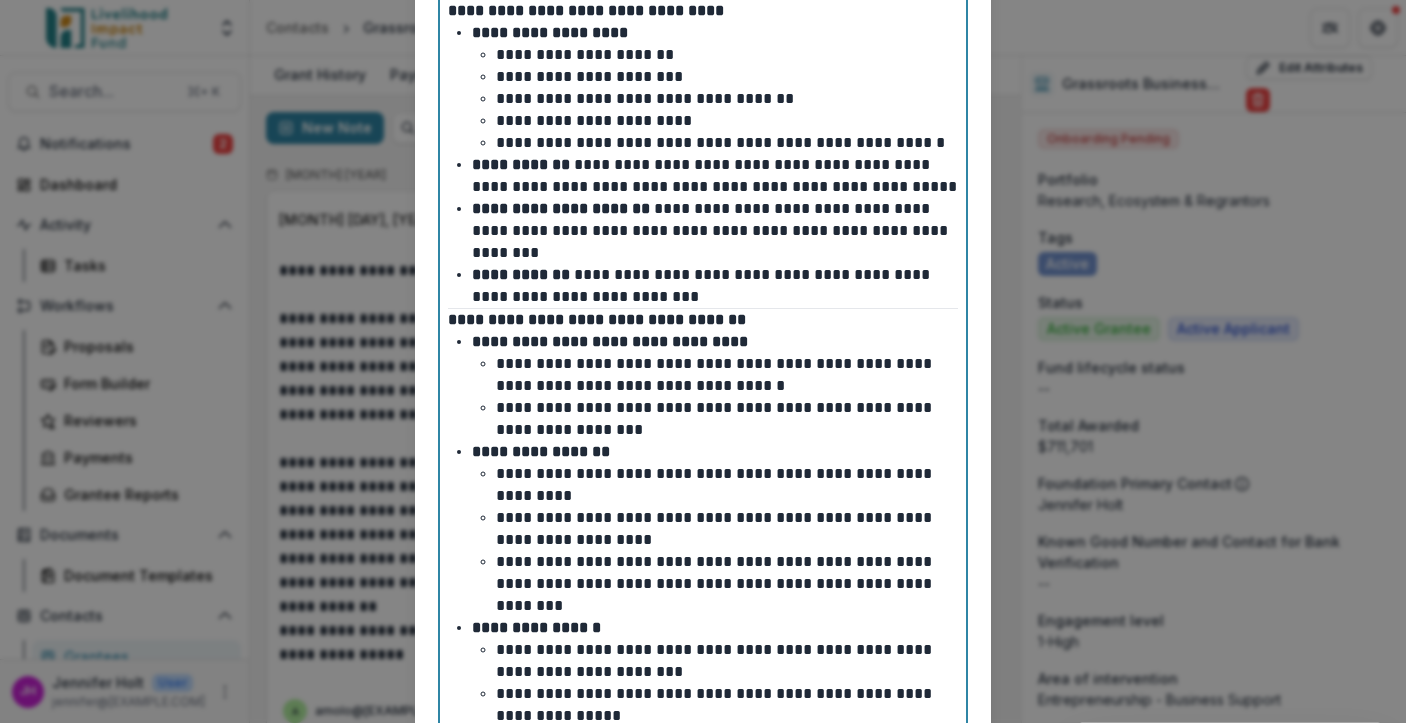 click on "**********" at bounding box center (597, 319) 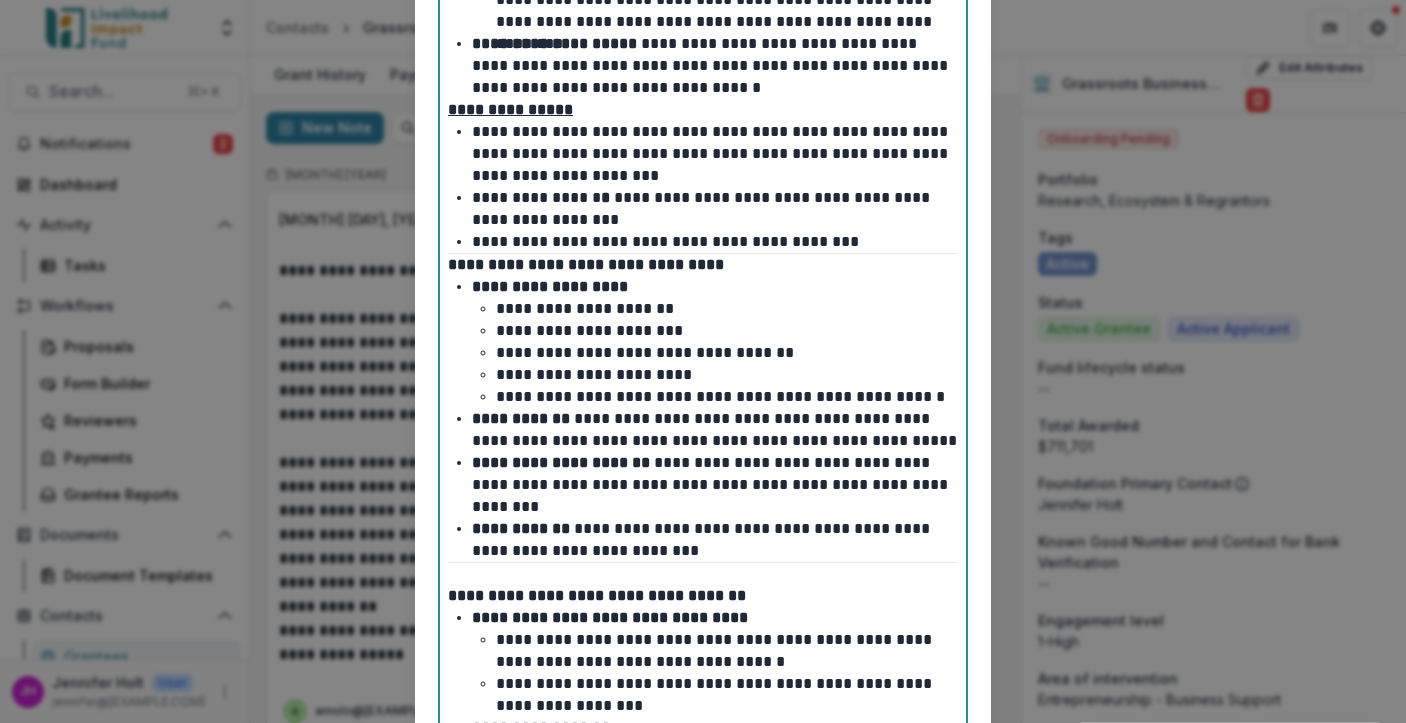 scroll, scrollTop: 1272, scrollLeft: 0, axis: vertical 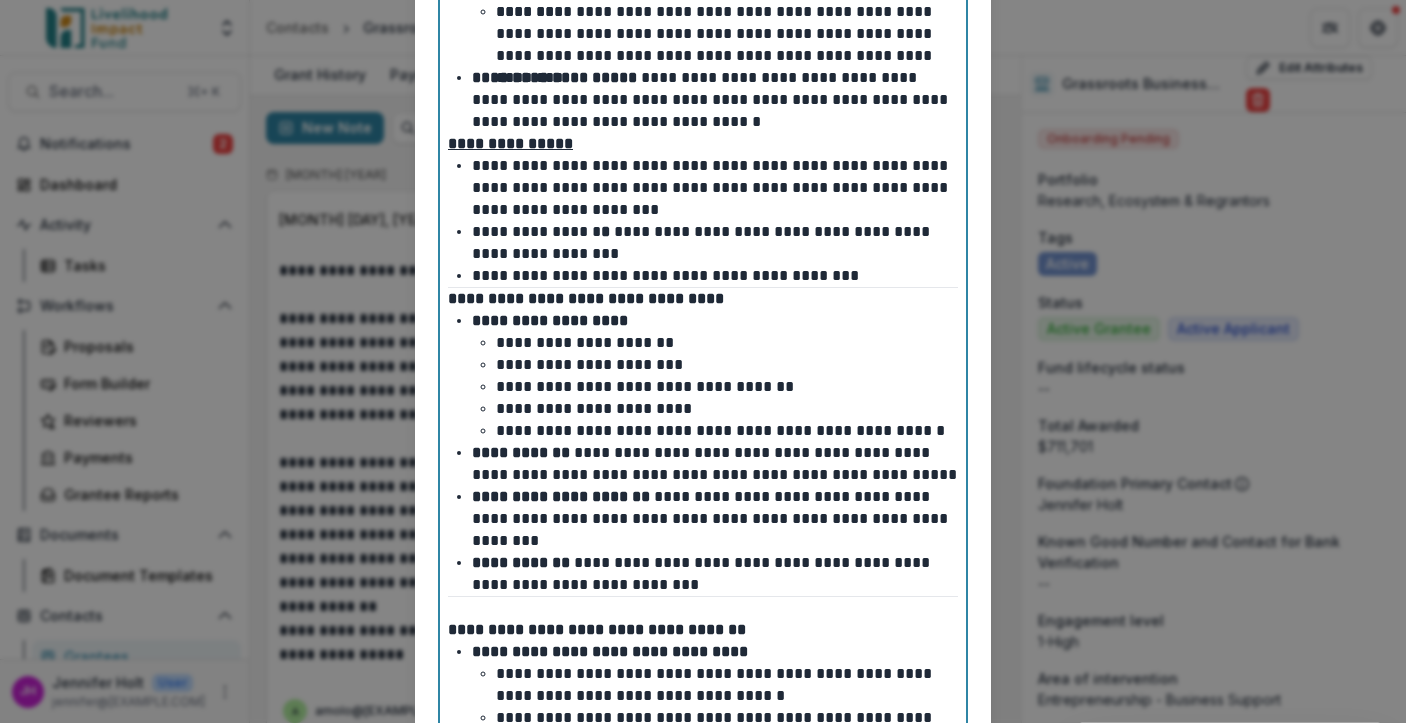 click on "**********" at bounding box center [586, 298] 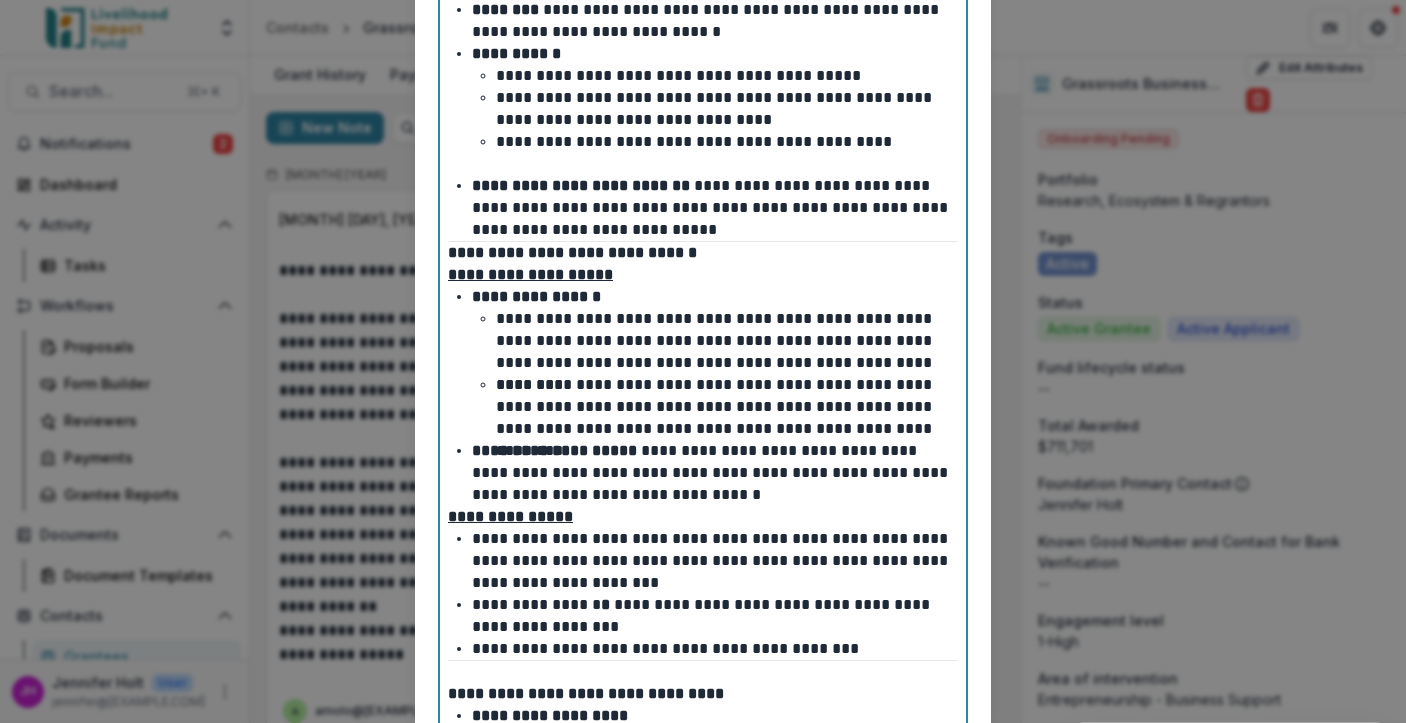 scroll, scrollTop: 891, scrollLeft: 0, axis: vertical 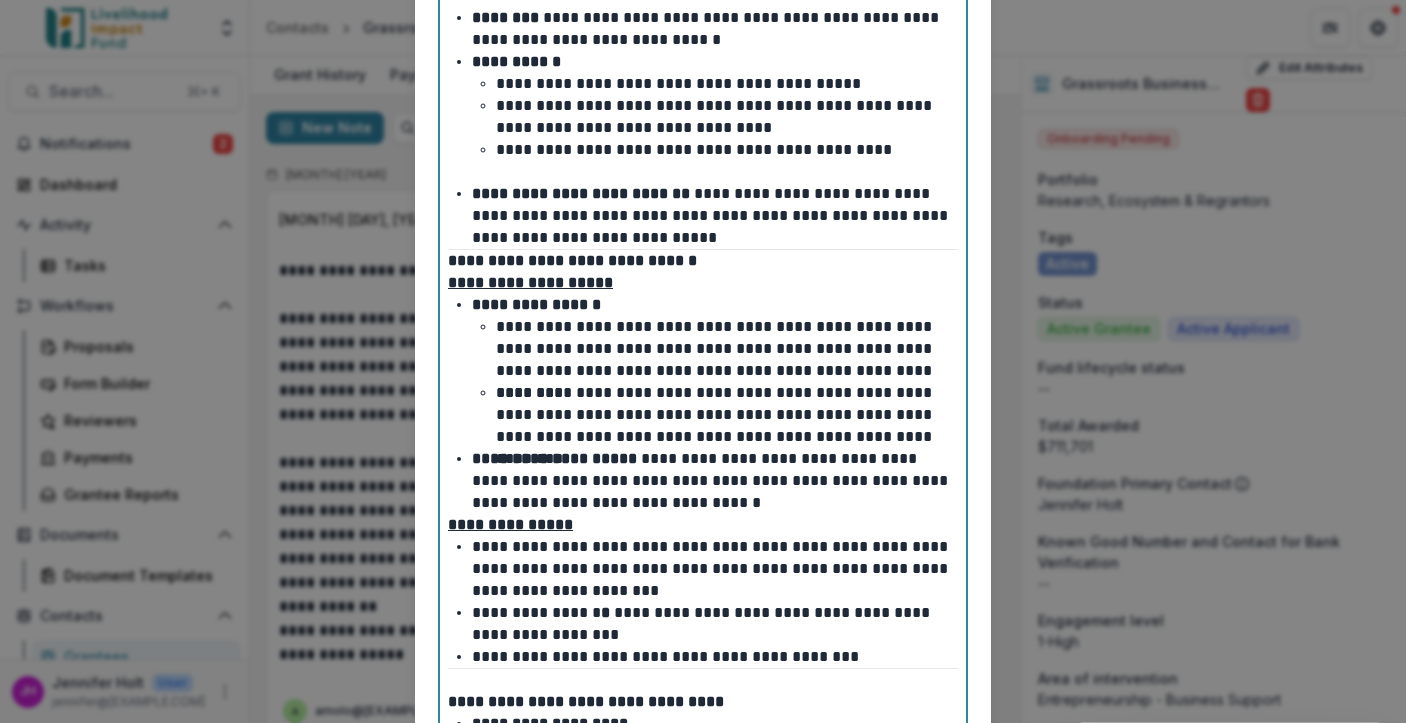 click on "**********" at bounding box center (572, 260) 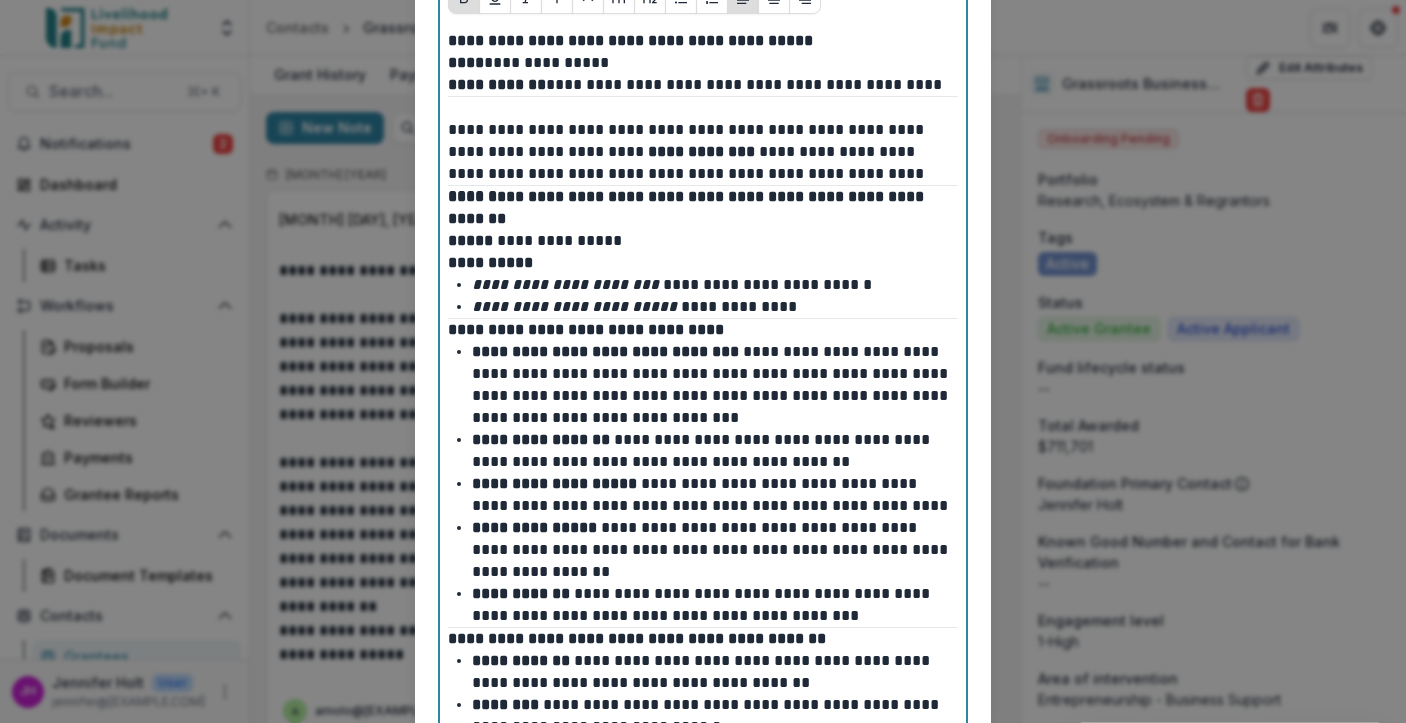 scroll, scrollTop: 200, scrollLeft: 0, axis: vertical 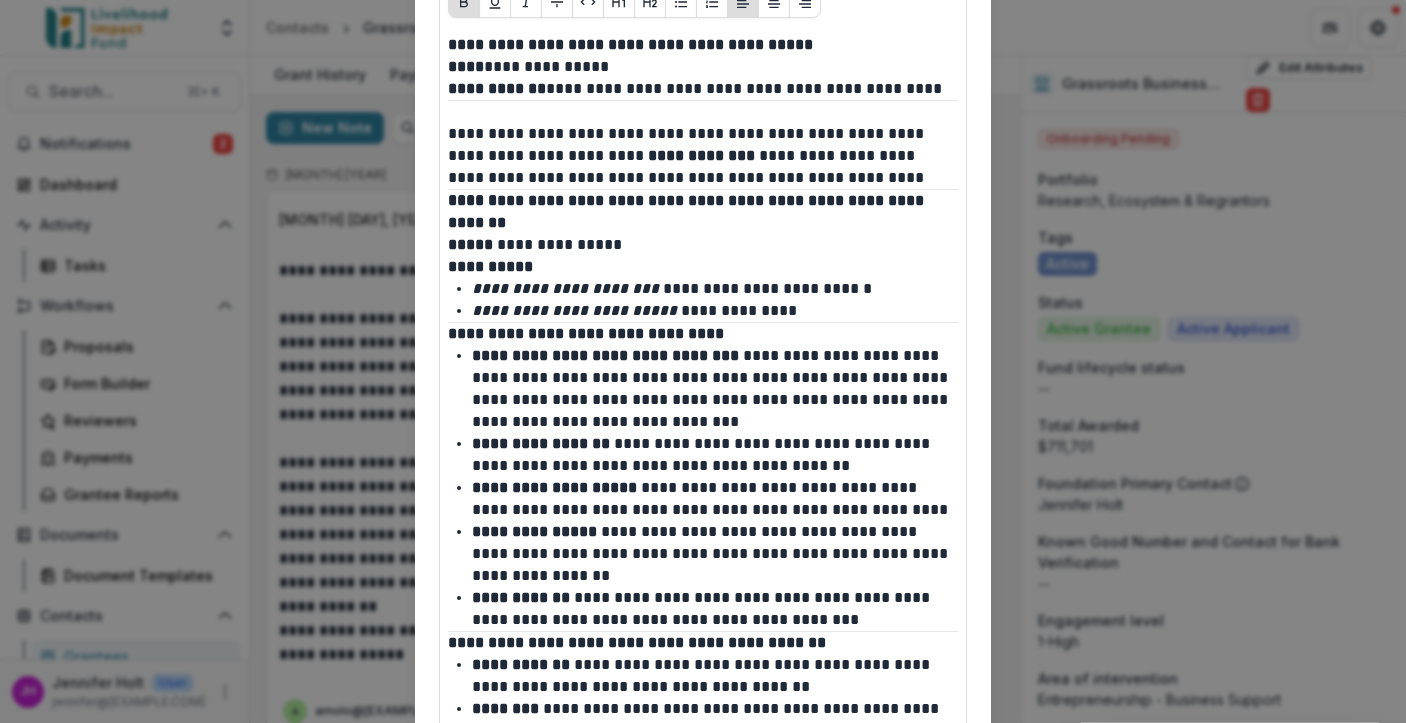 click on "**********" at bounding box center [703, 1237] 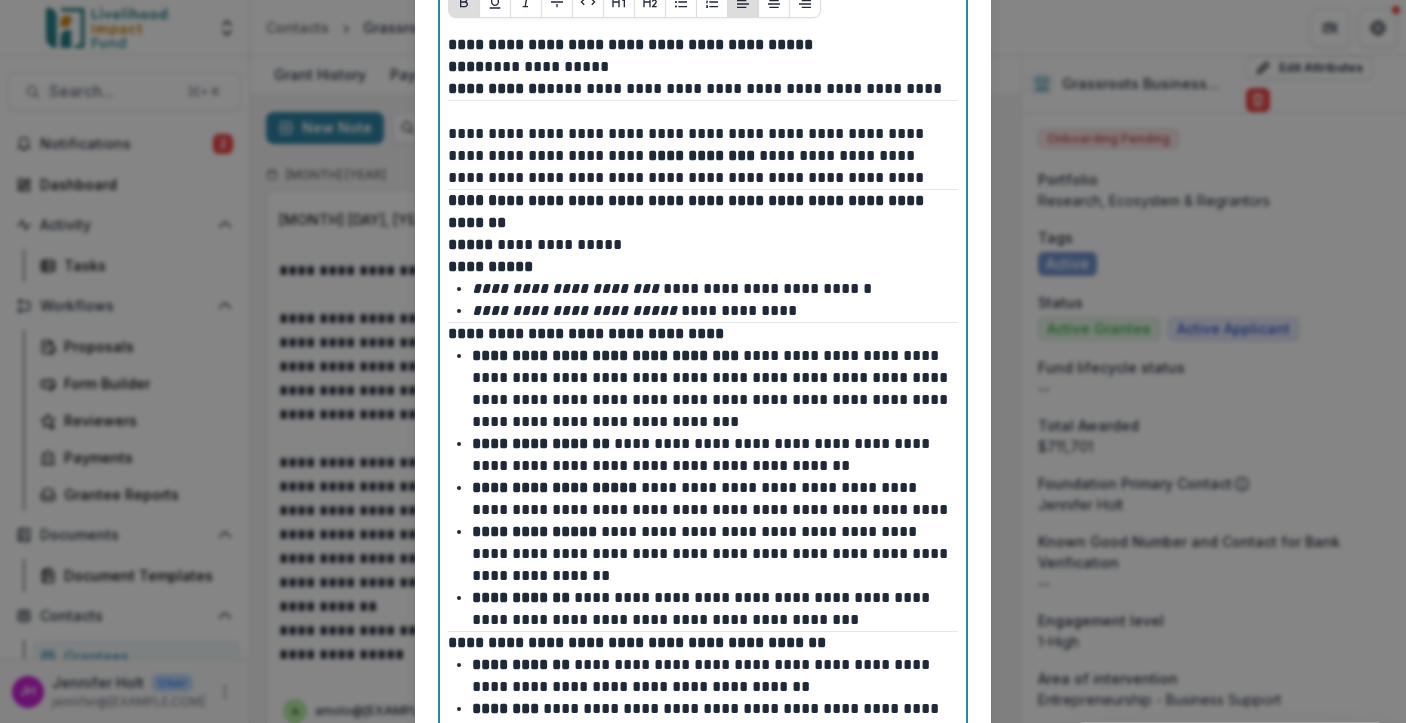 click on "**********" at bounding box center [586, 333] 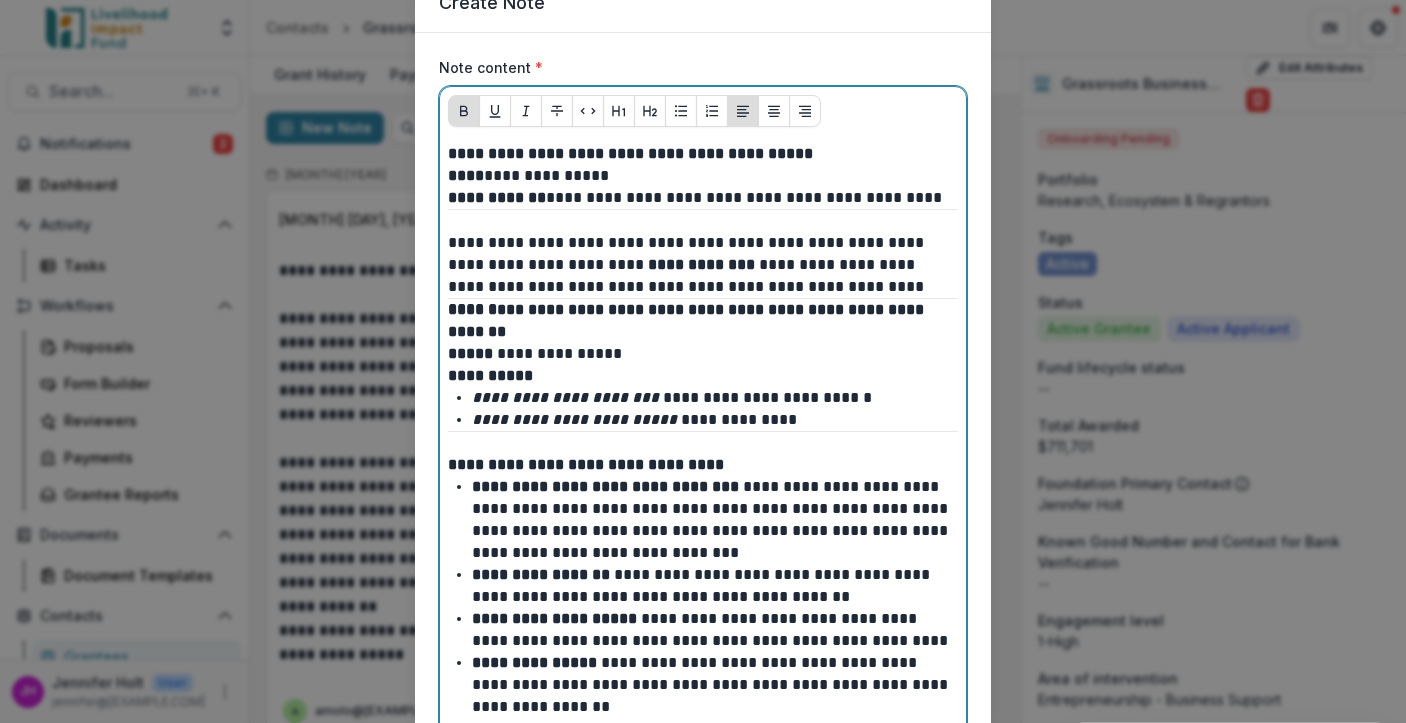scroll, scrollTop: 88, scrollLeft: 0, axis: vertical 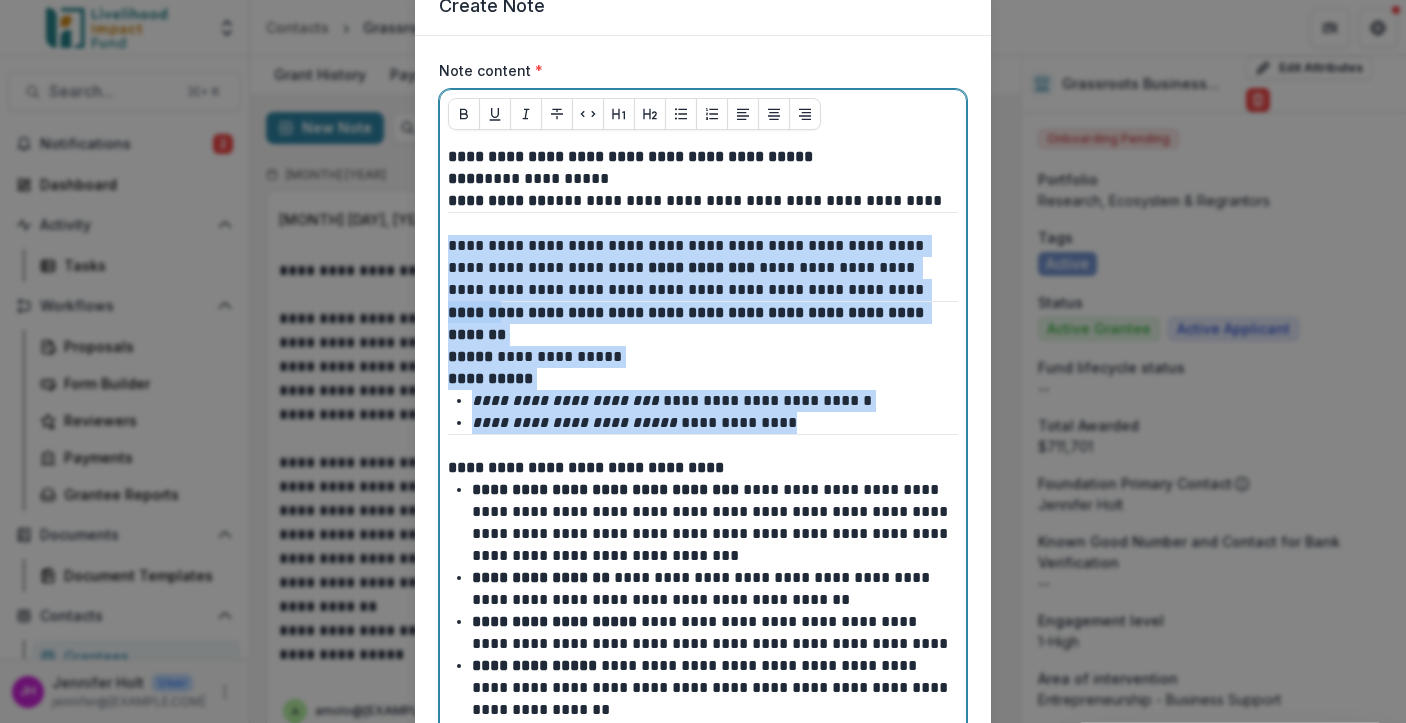 drag, startPoint x: 799, startPoint y: 421, endPoint x: 411, endPoint y: 239, distance: 428.56503 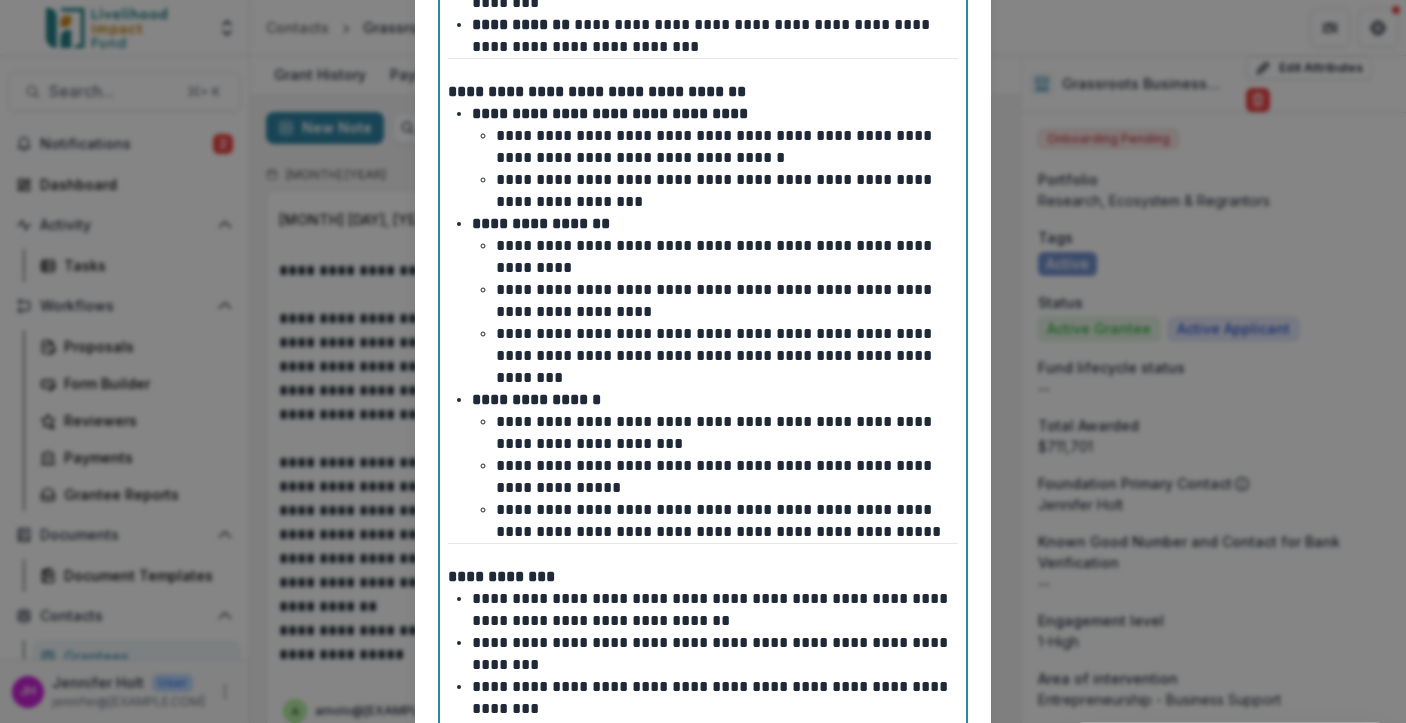 scroll, scrollTop: 2025, scrollLeft: 0, axis: vertical 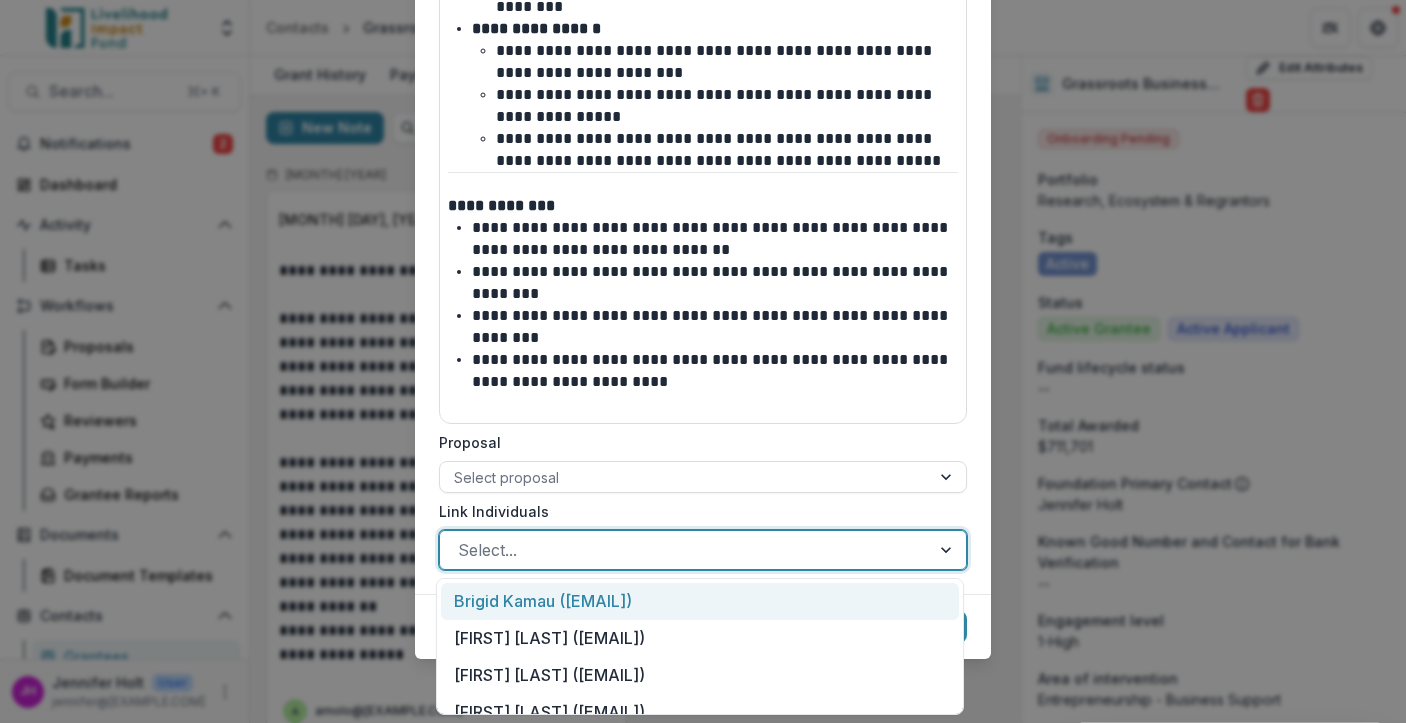 click at bounding box center [685, 550] 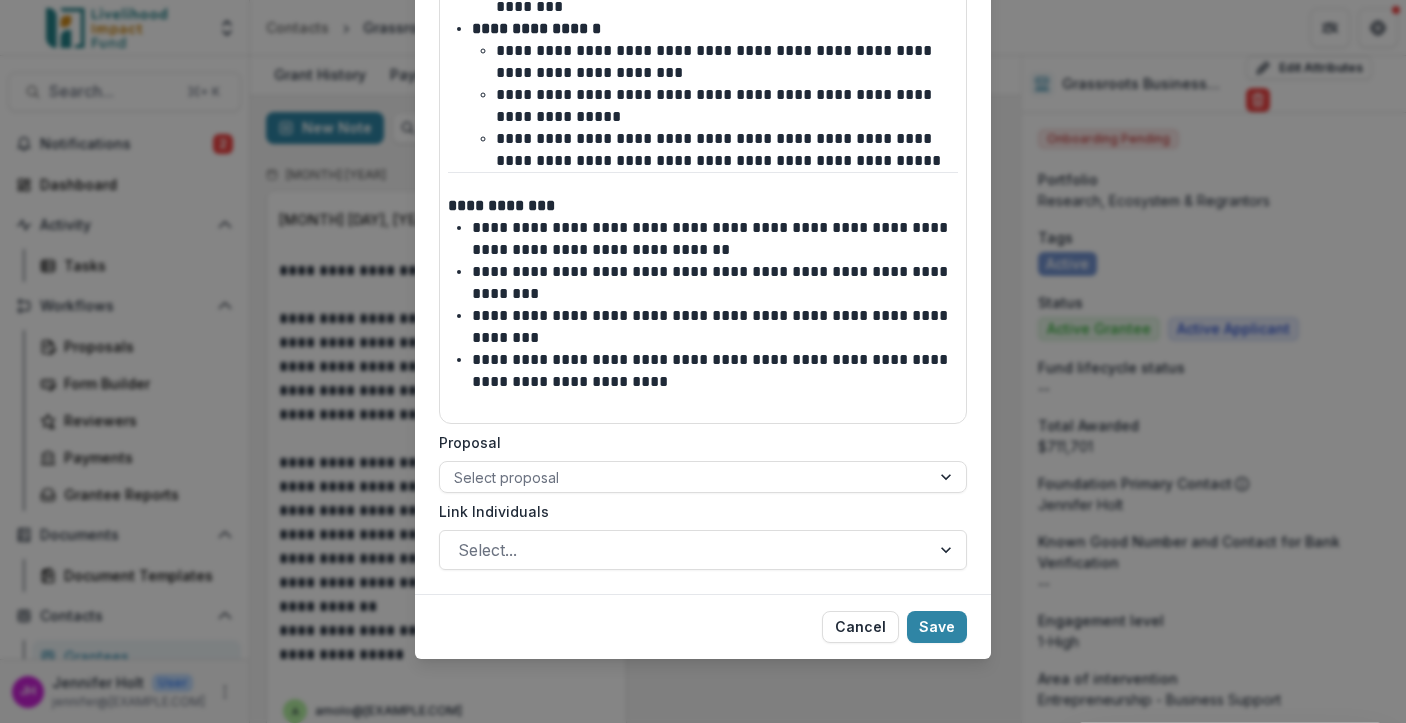 click on "Link Individuals" at bounding box center [697, 511] 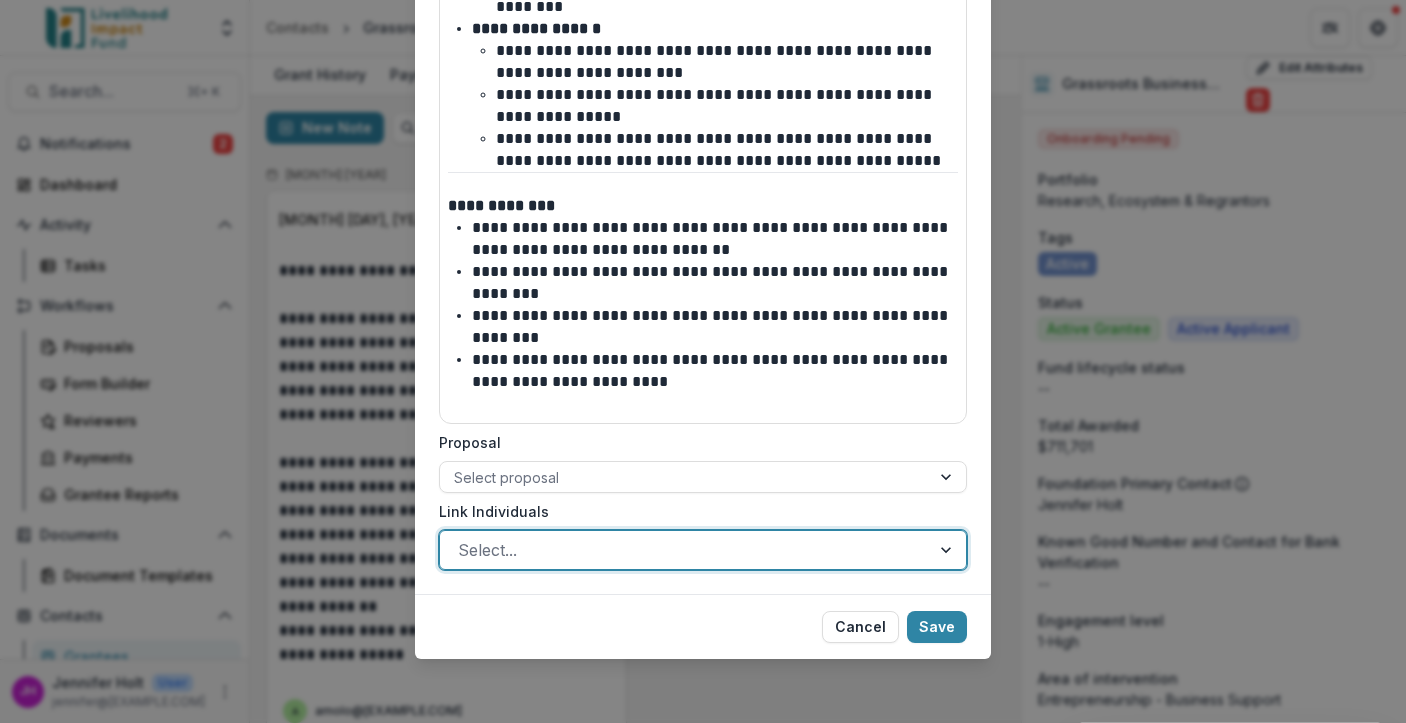 click on "**********" at bounding box center [703, -654] 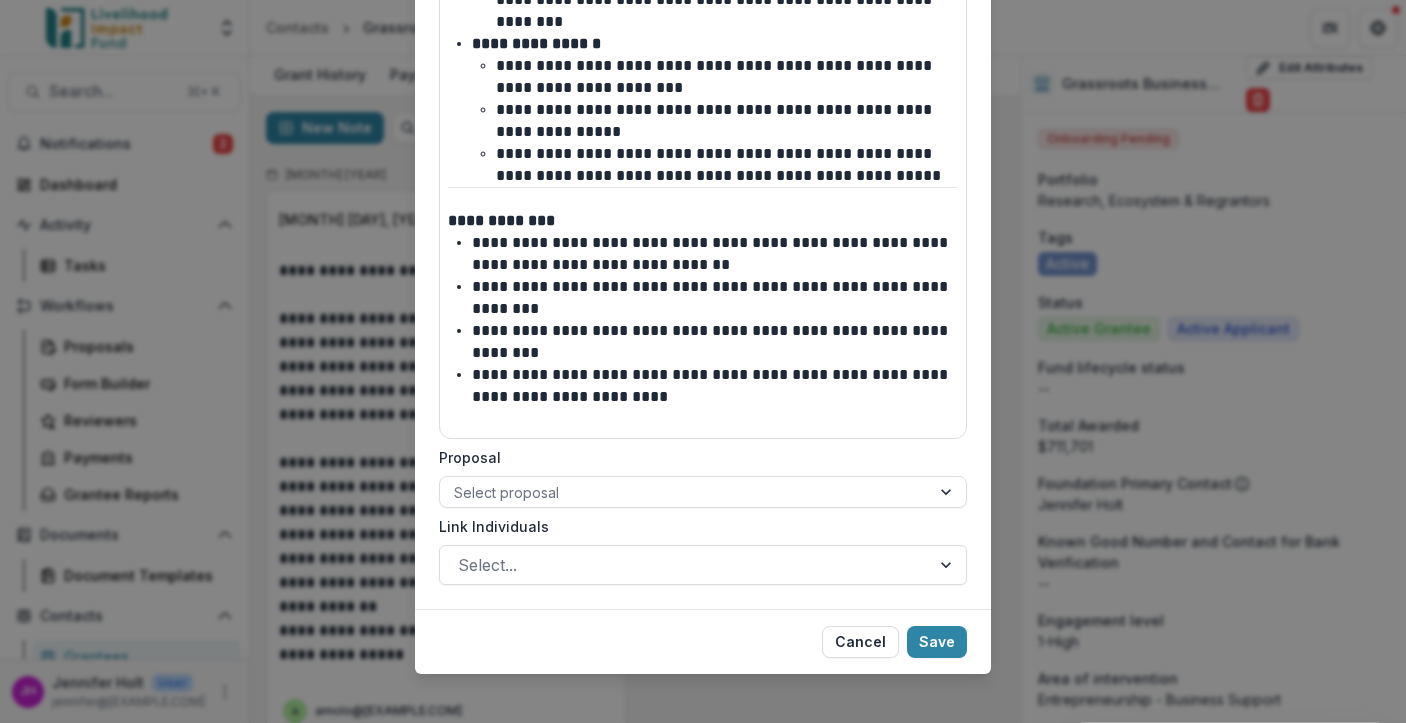 scroll, scrollTop: 2008, scrollLeft: 0, axis: vertical 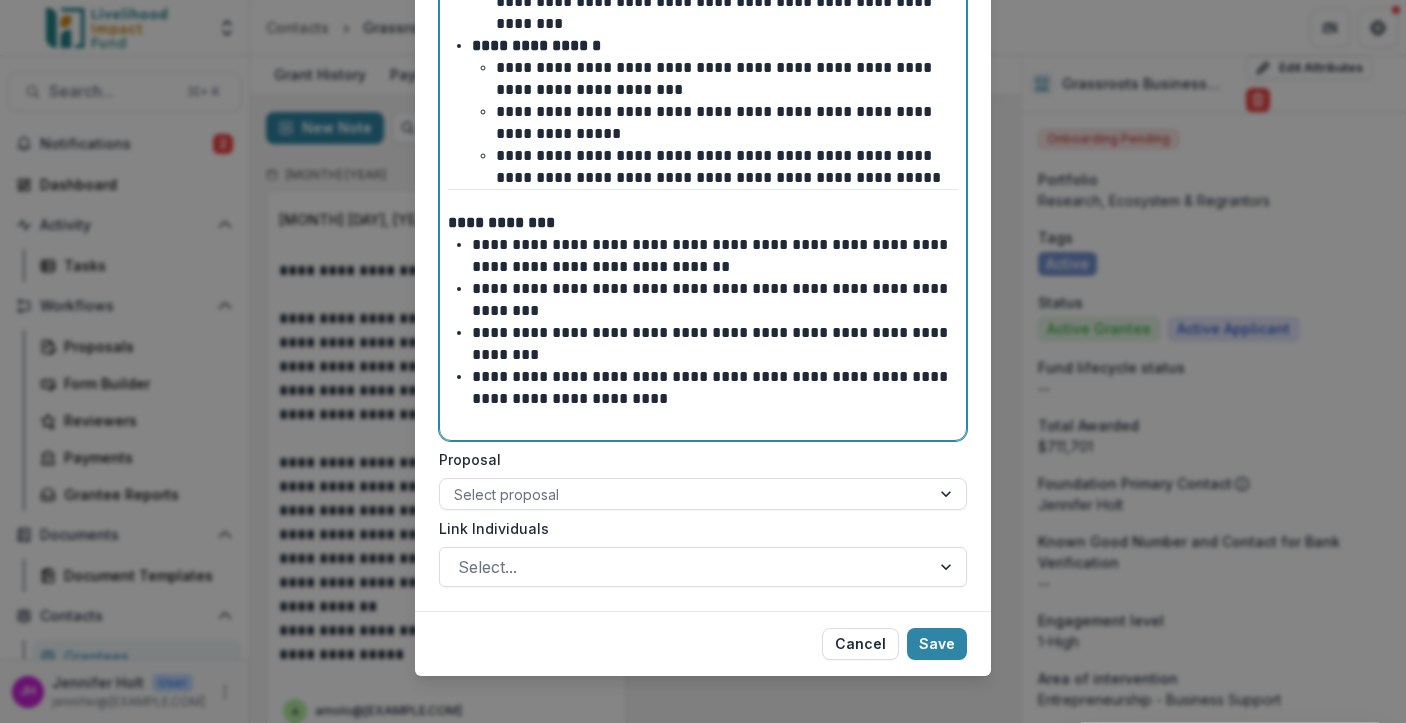 click on "**********" at bounding box center (715, 344) 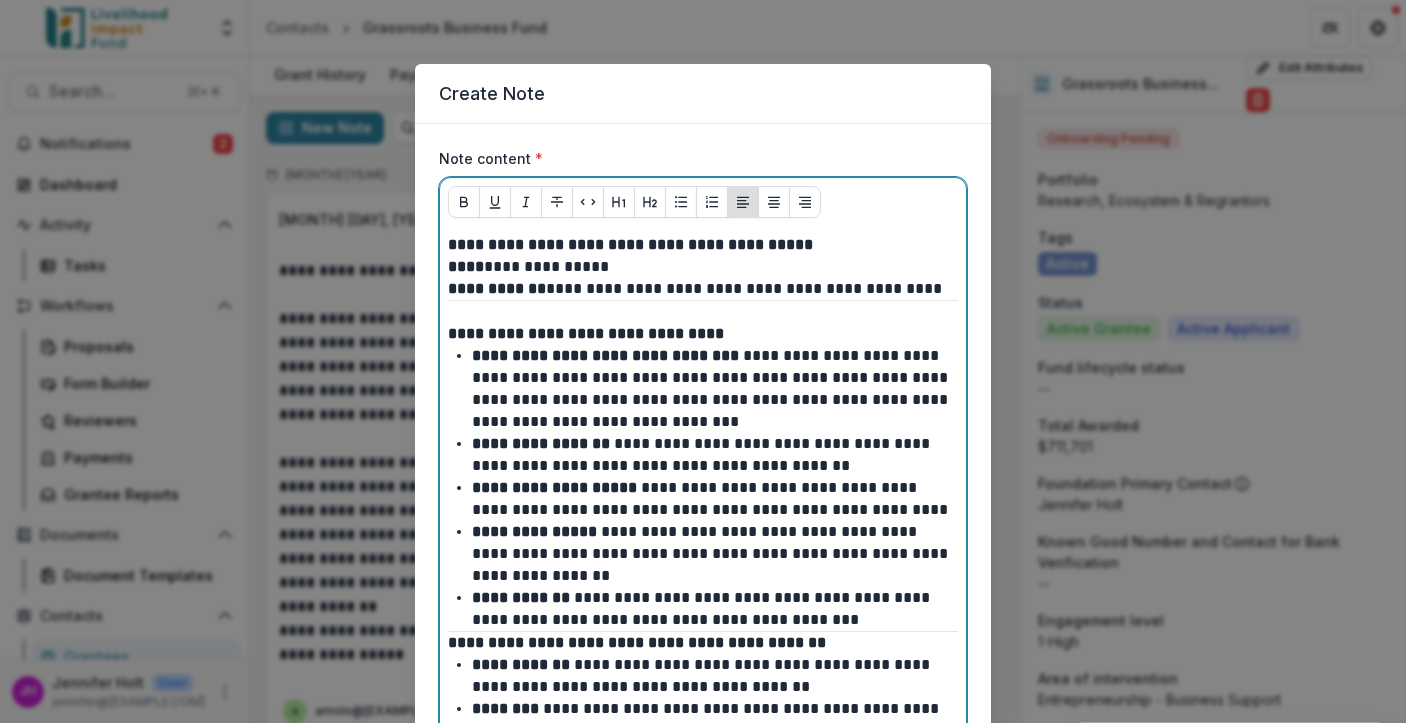 scroll, scrollTop: 23, scrollLeft: 0, axis: vertical 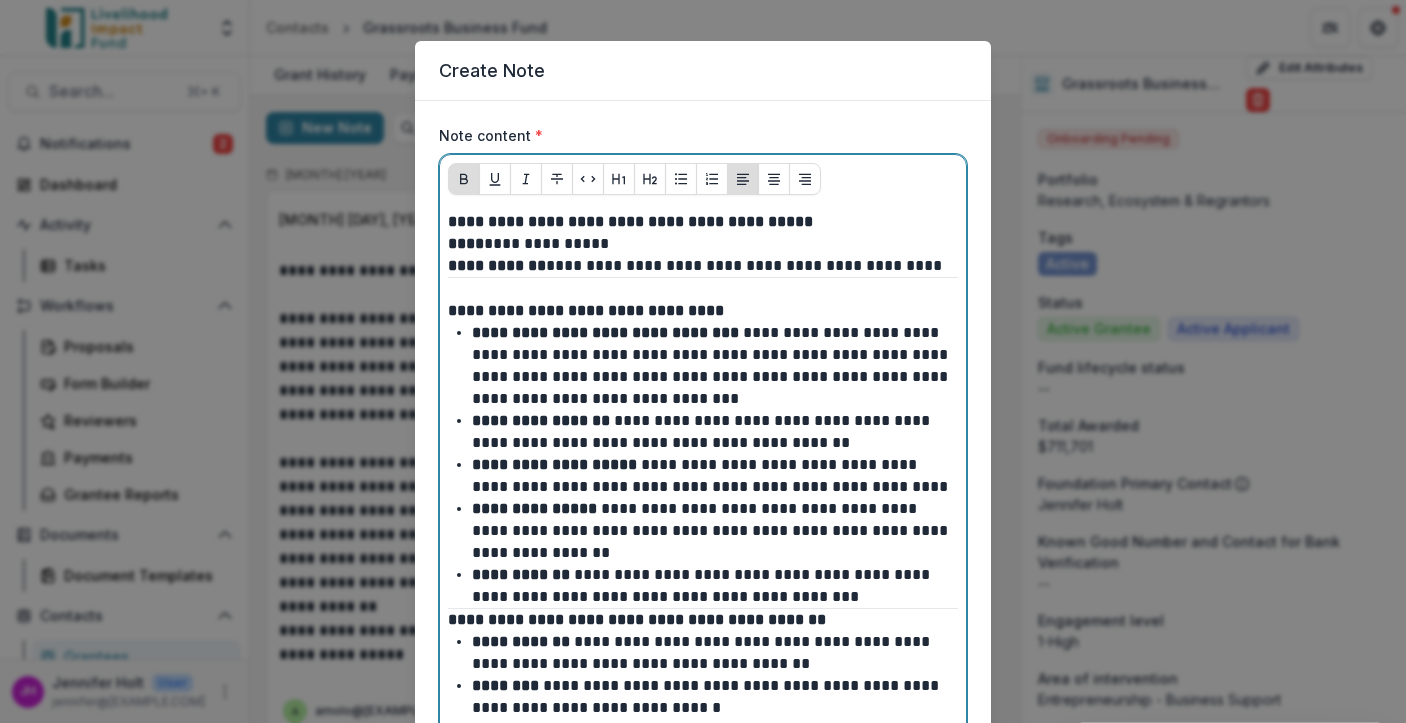 click on "**********" at bounding box center [637, 619] 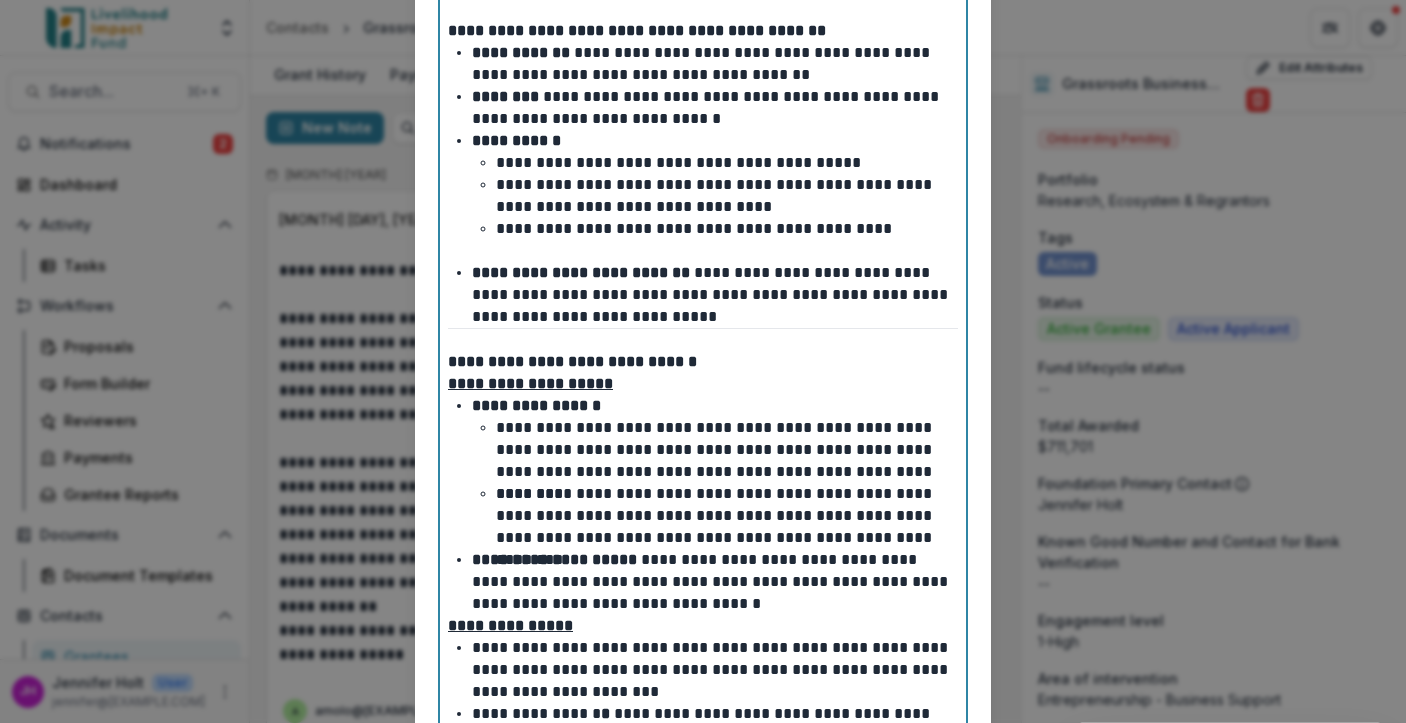 scroll, scrollTop: 767, scrollLeft: 0, axis: vertical 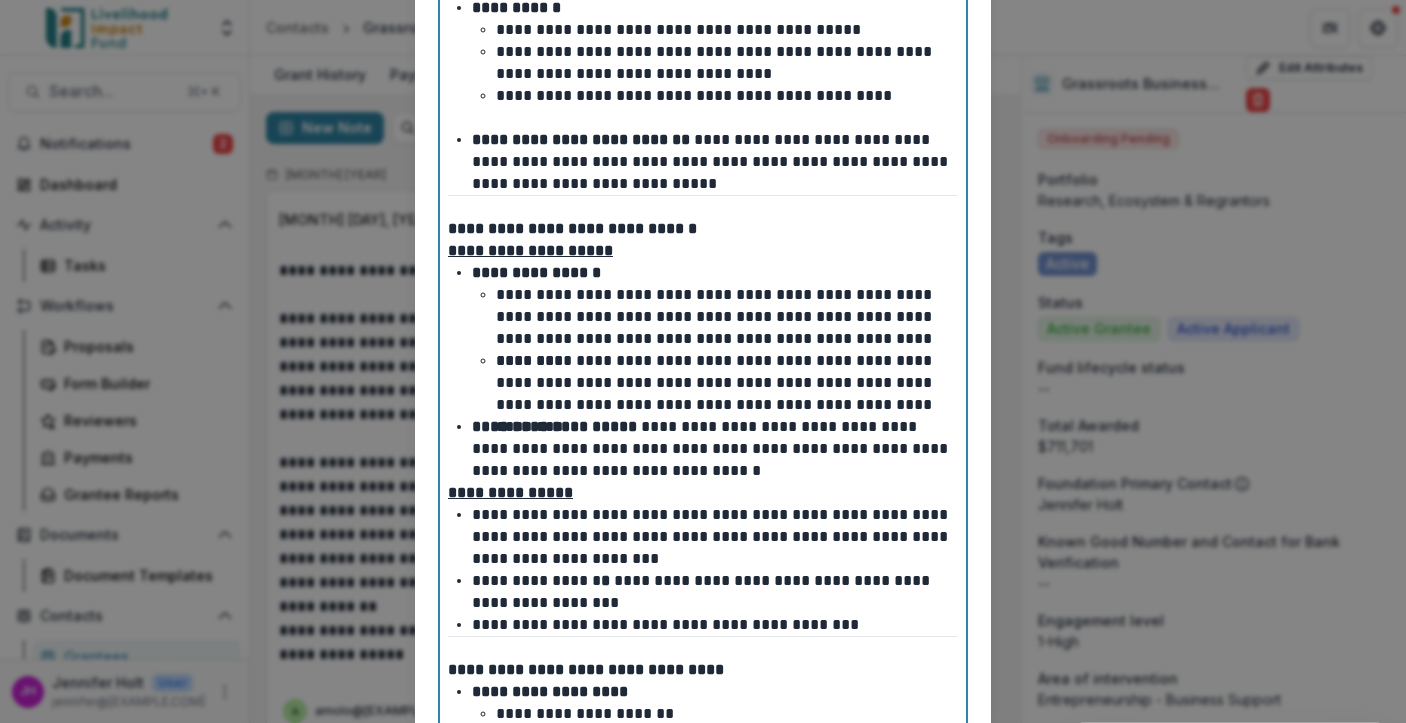 click on "**********" at bounding box center (703, 229) 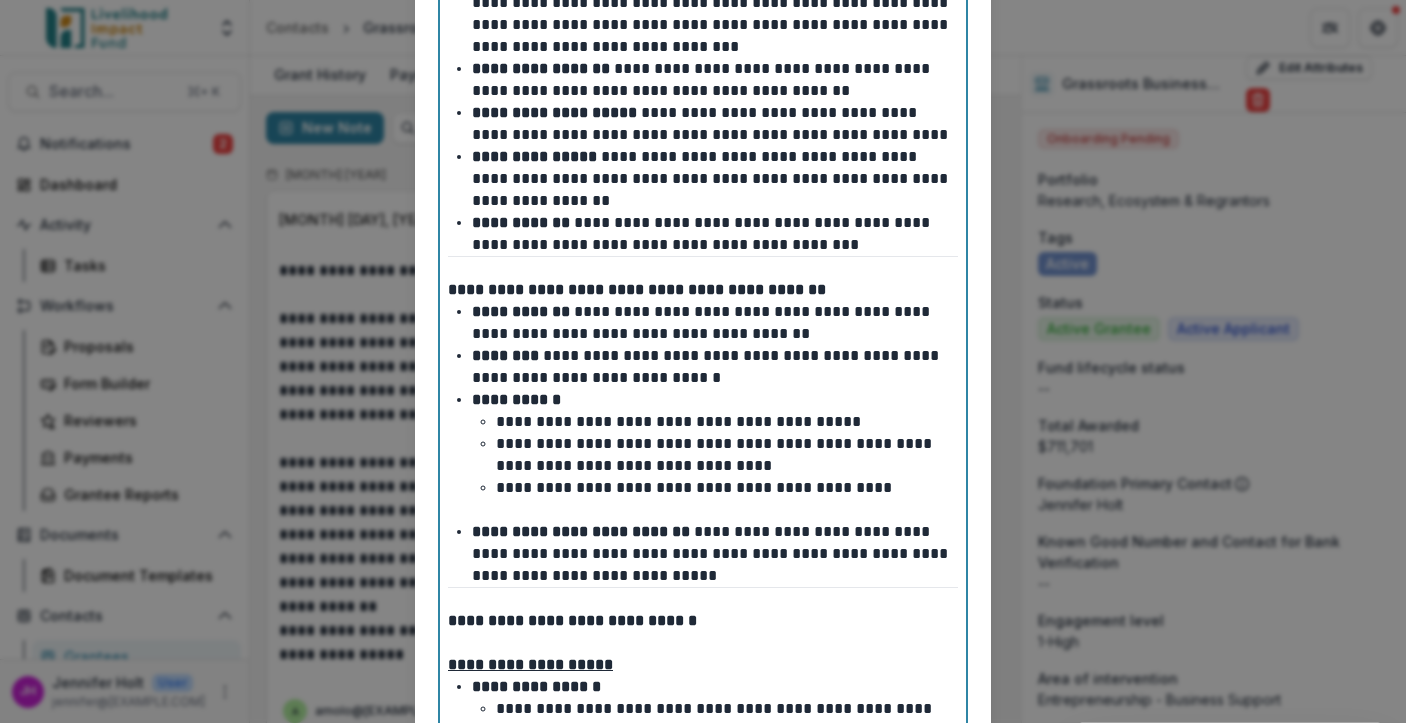scroll, scrollTop: 353, scrollLeft: 0, axis: vertical 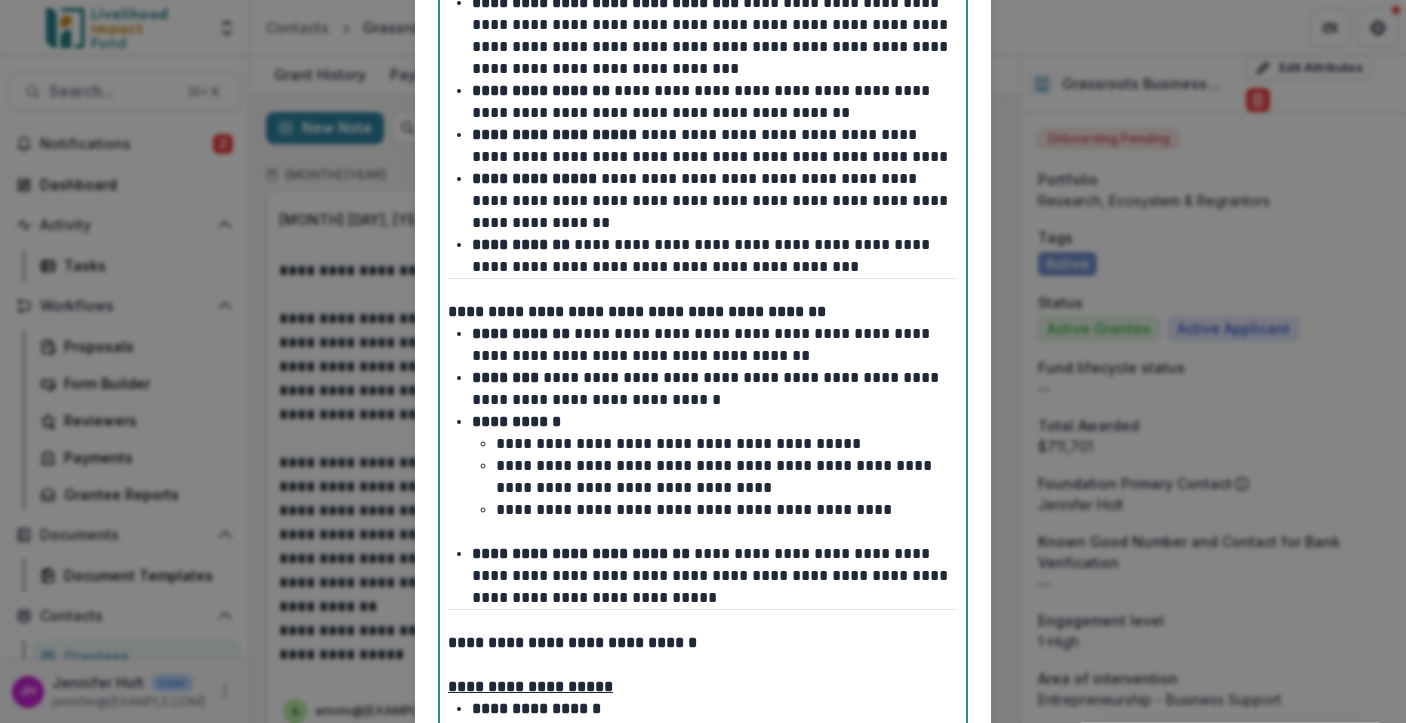 click on "**********" at bounding box center [703, 312] 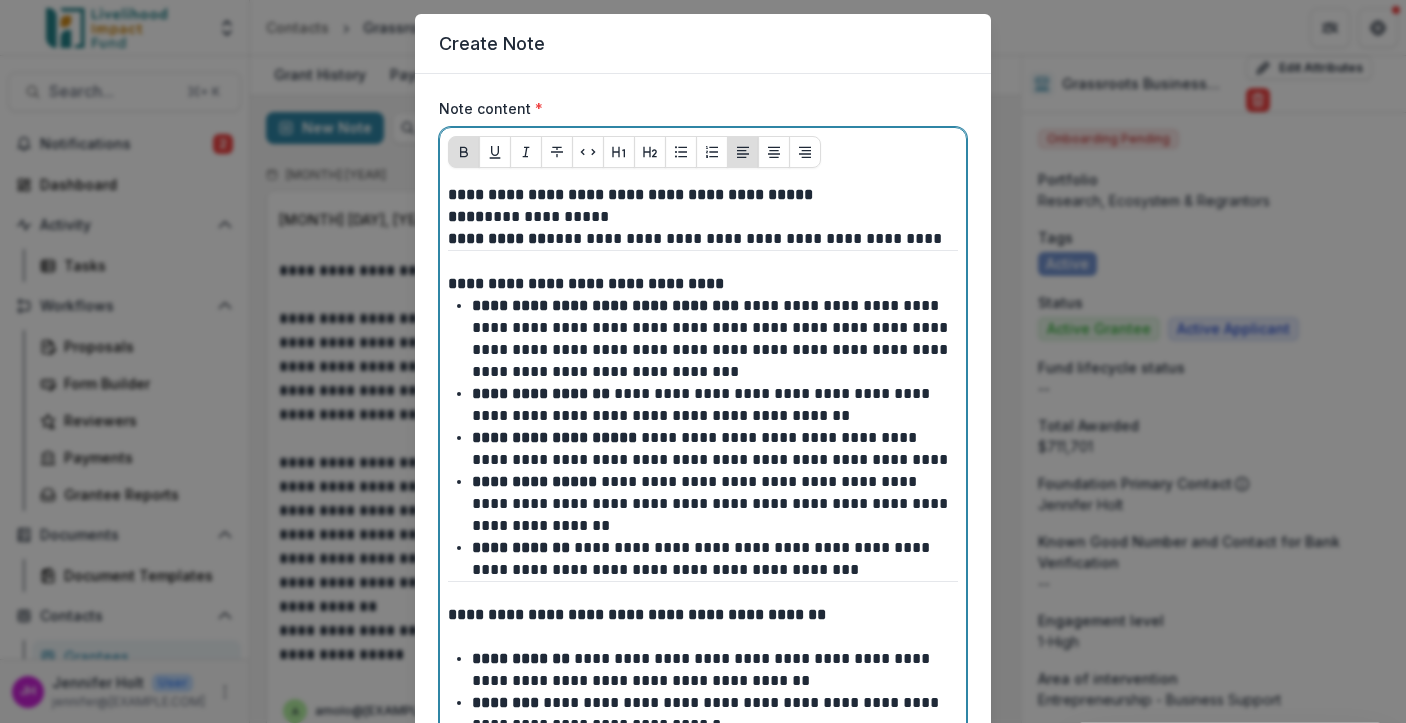 scroll, scrollTop: 43, scrollLeft: 0, axis: vertical 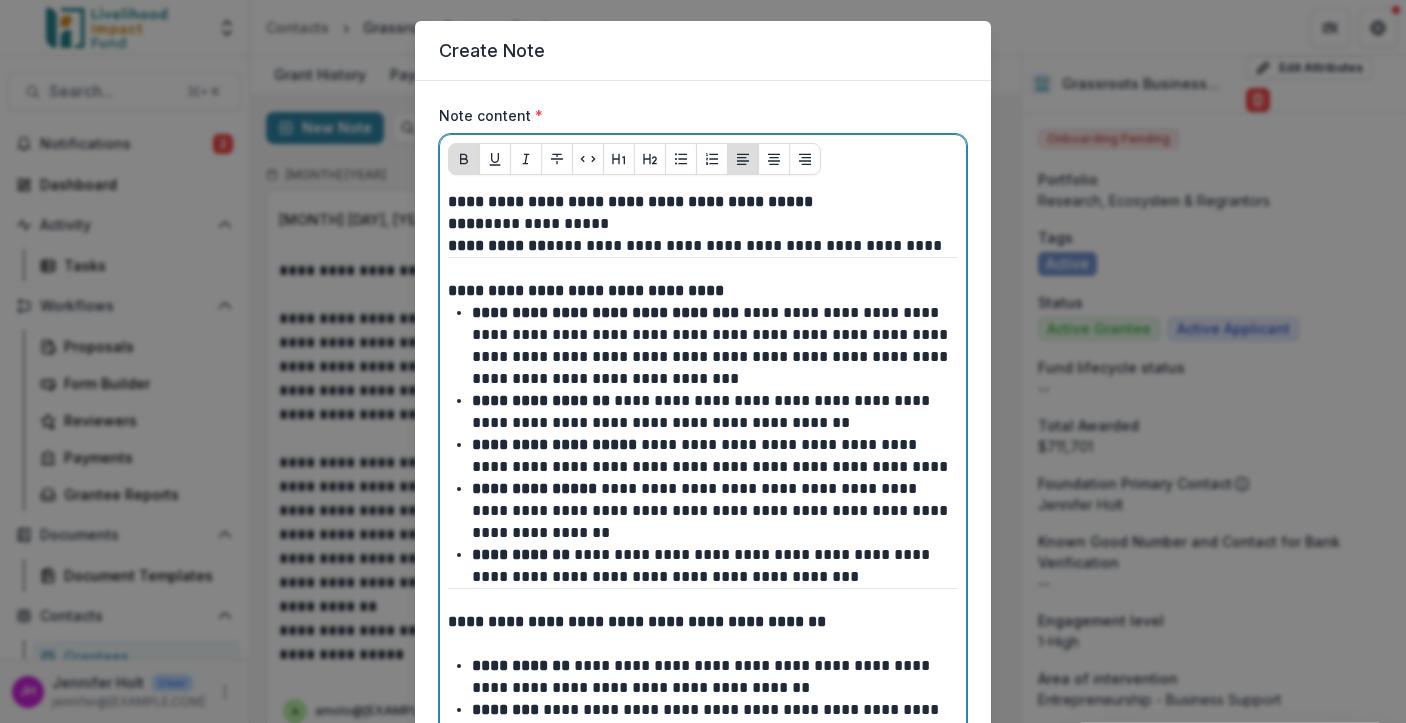 click on "**********" at bounding box center (703, 291) 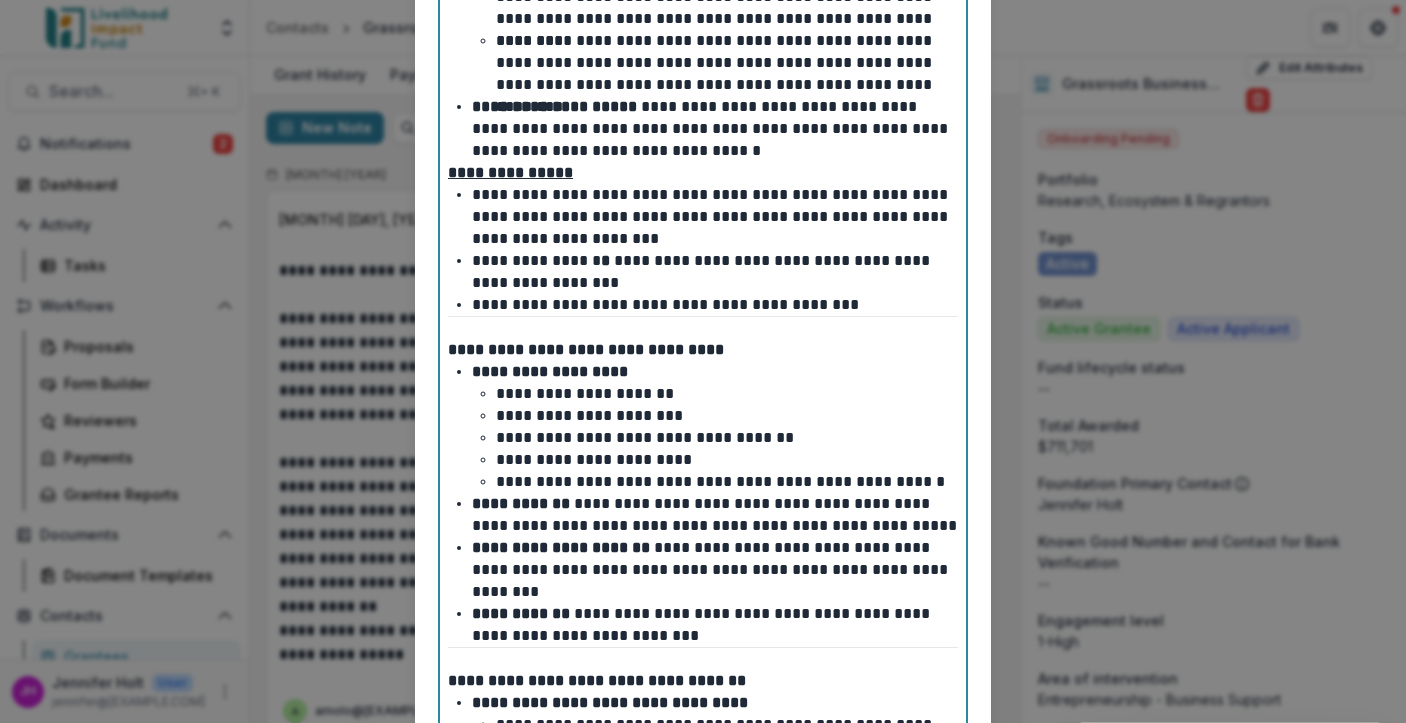 scroll, scrollTop: 1378, scrollLeft: 0, axis: vertical 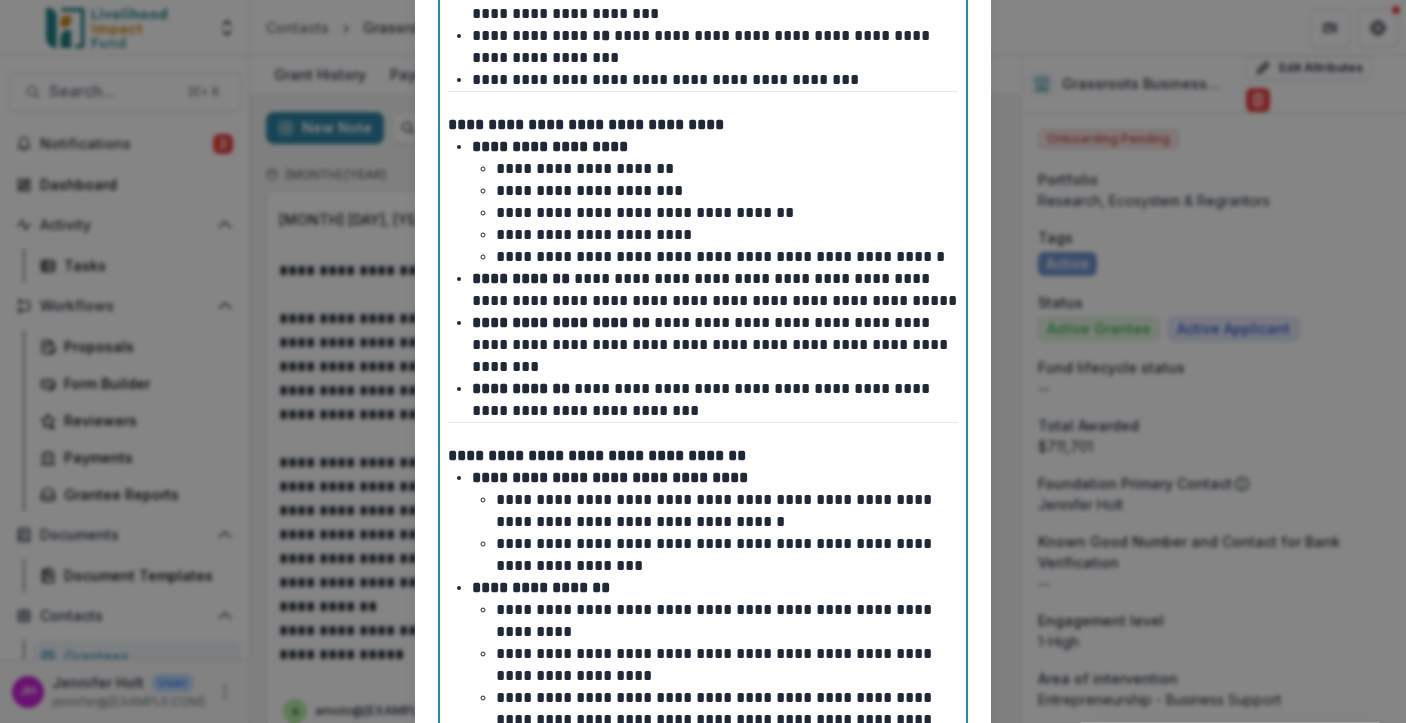 click on "**********" at bounding box center [703, 456] 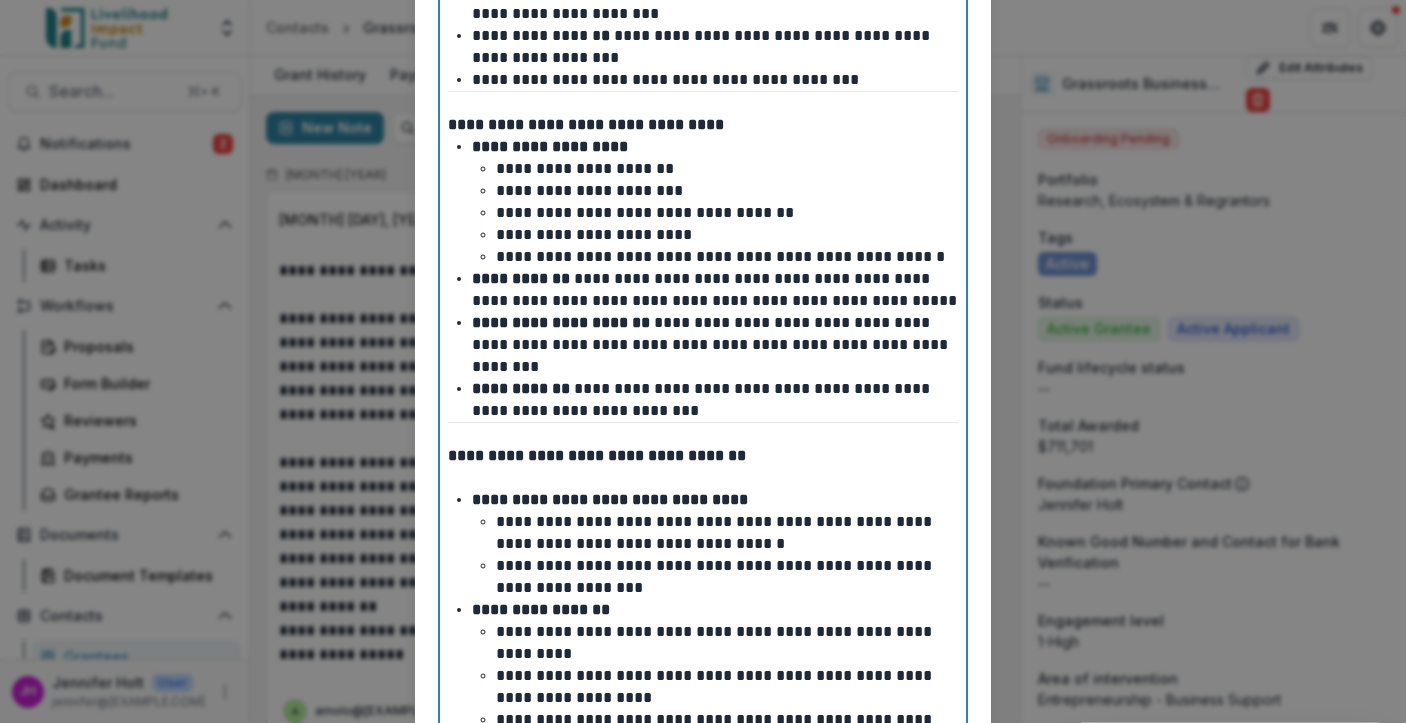 click on "**********" at bounding box center (703, 125) 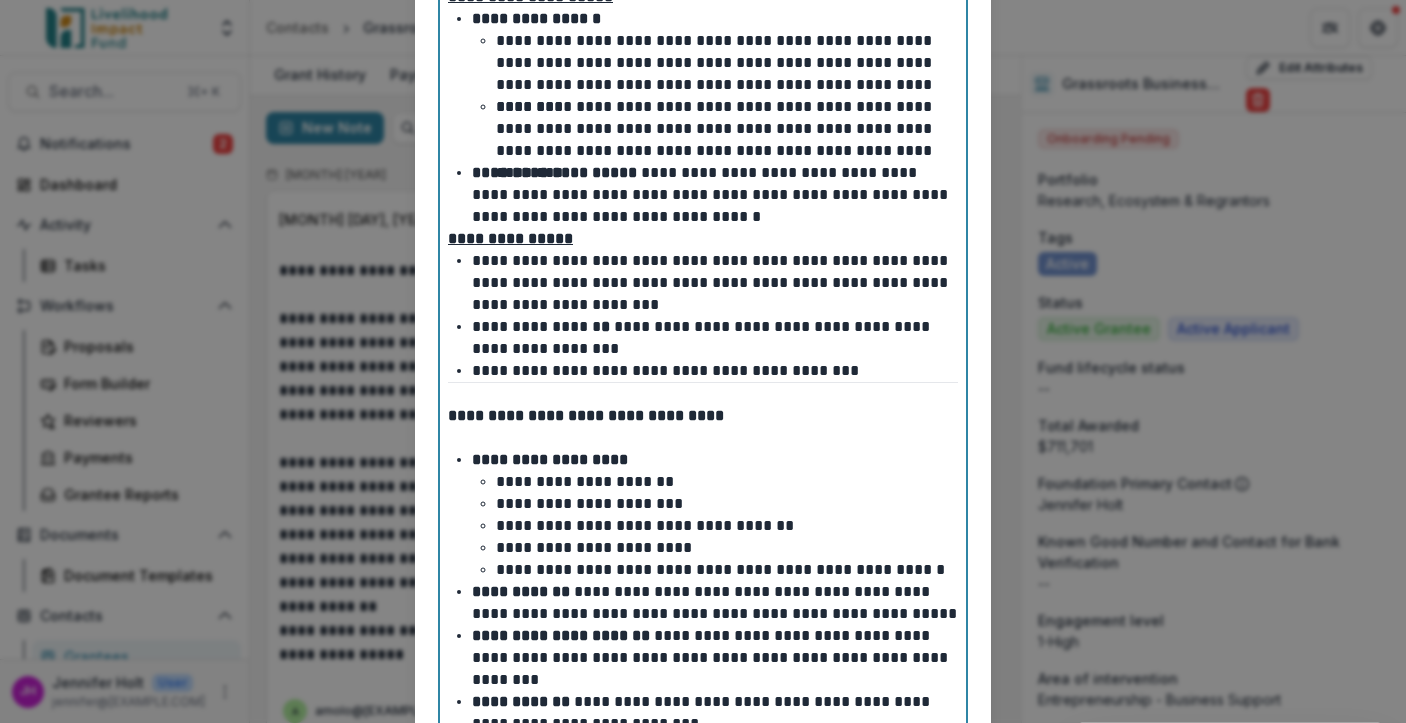 scroll, scrollTop: 1088, scrollLeft: 0, axis: vertical 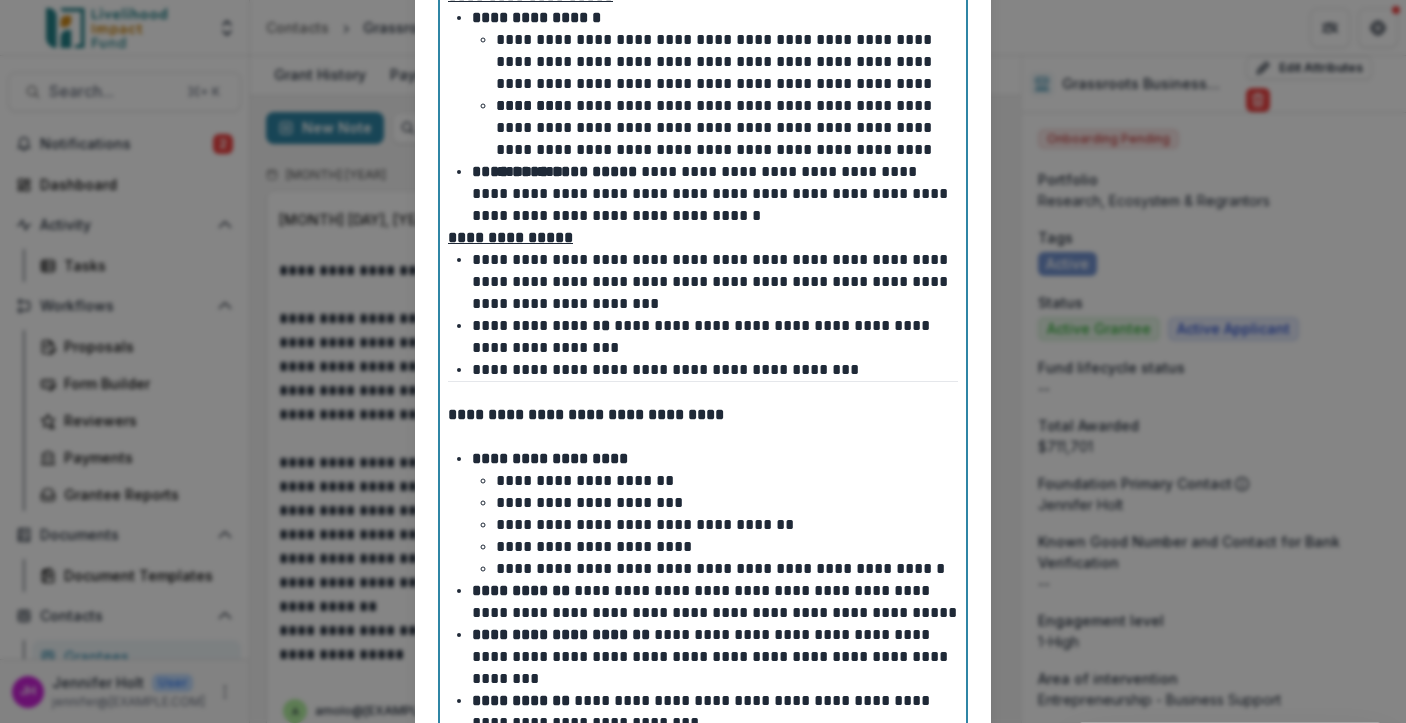 click on "**********" at bounding box center (715, 194) 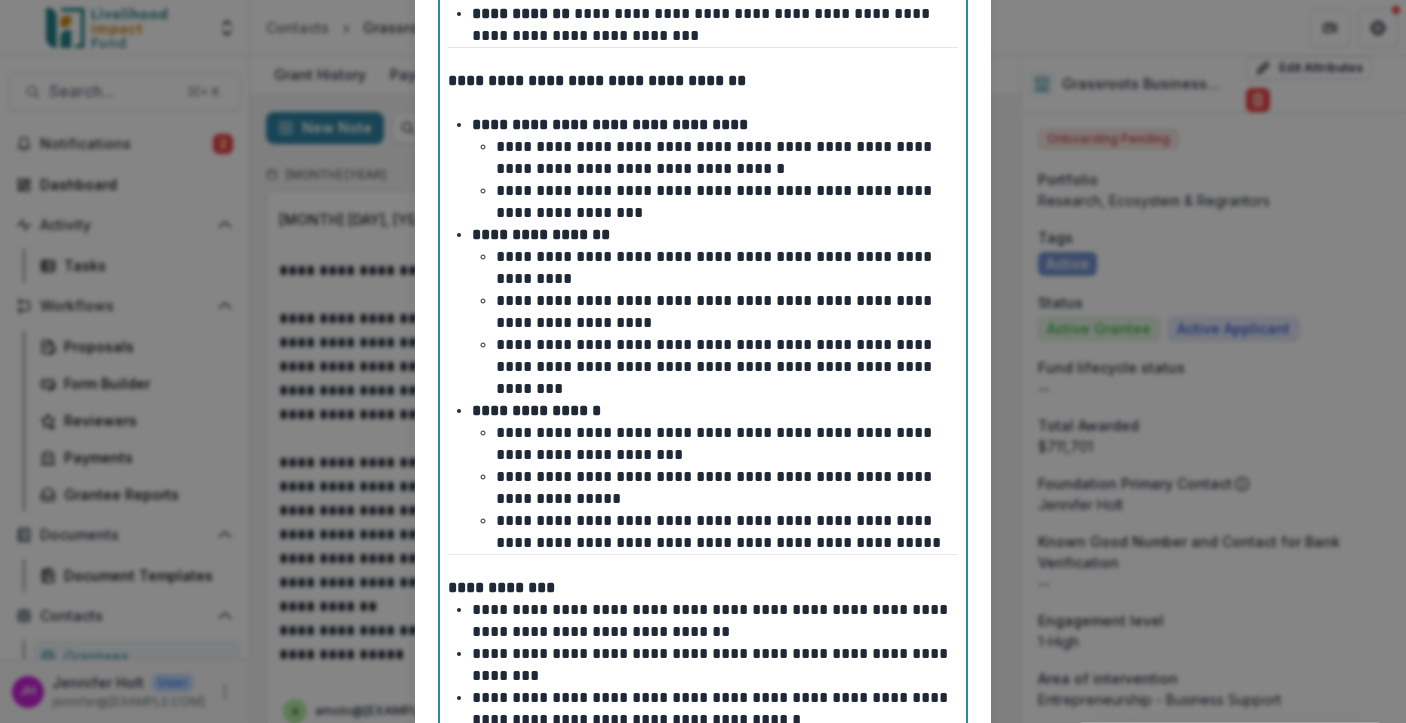 scroll, scrollTop: 2157, scrollLeft: 0, axis: vertical 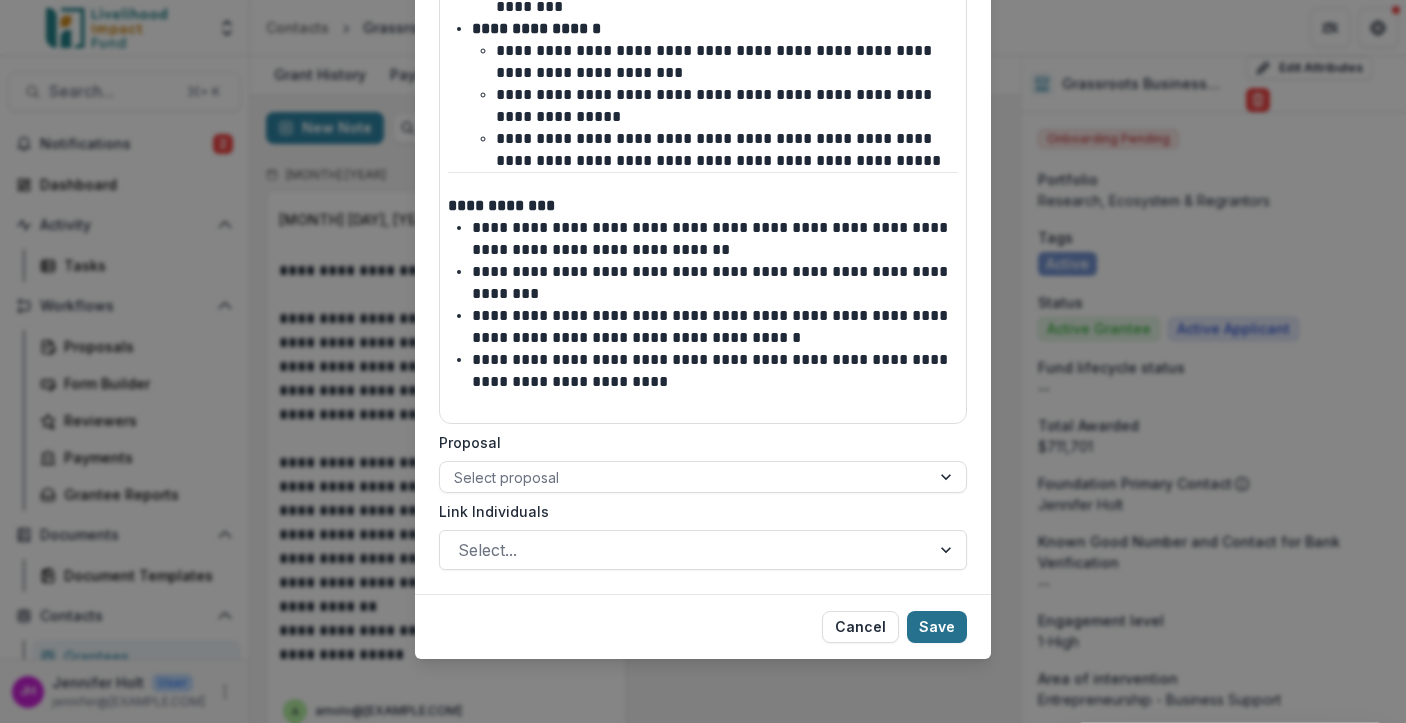 click on "Save" at bounding box center (937, 627) 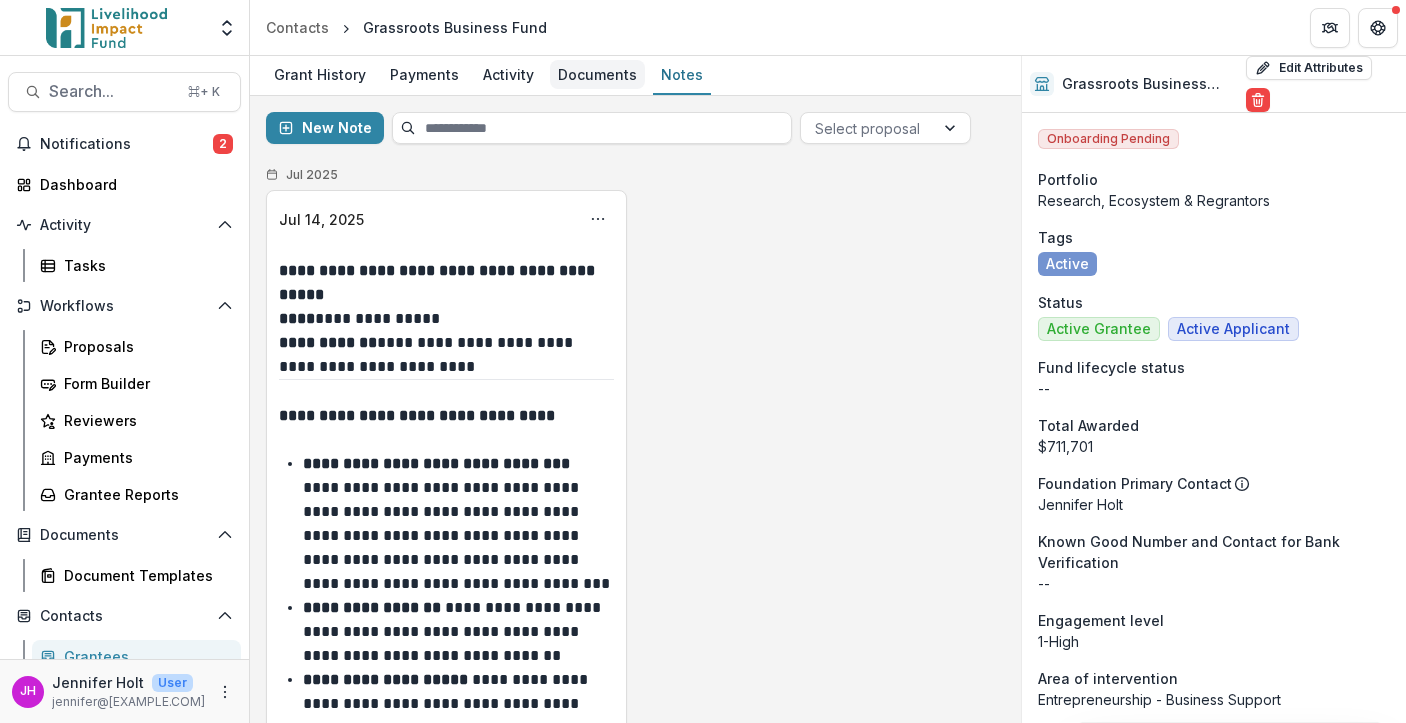 click on "Documents" at bounding box center [597, 74] 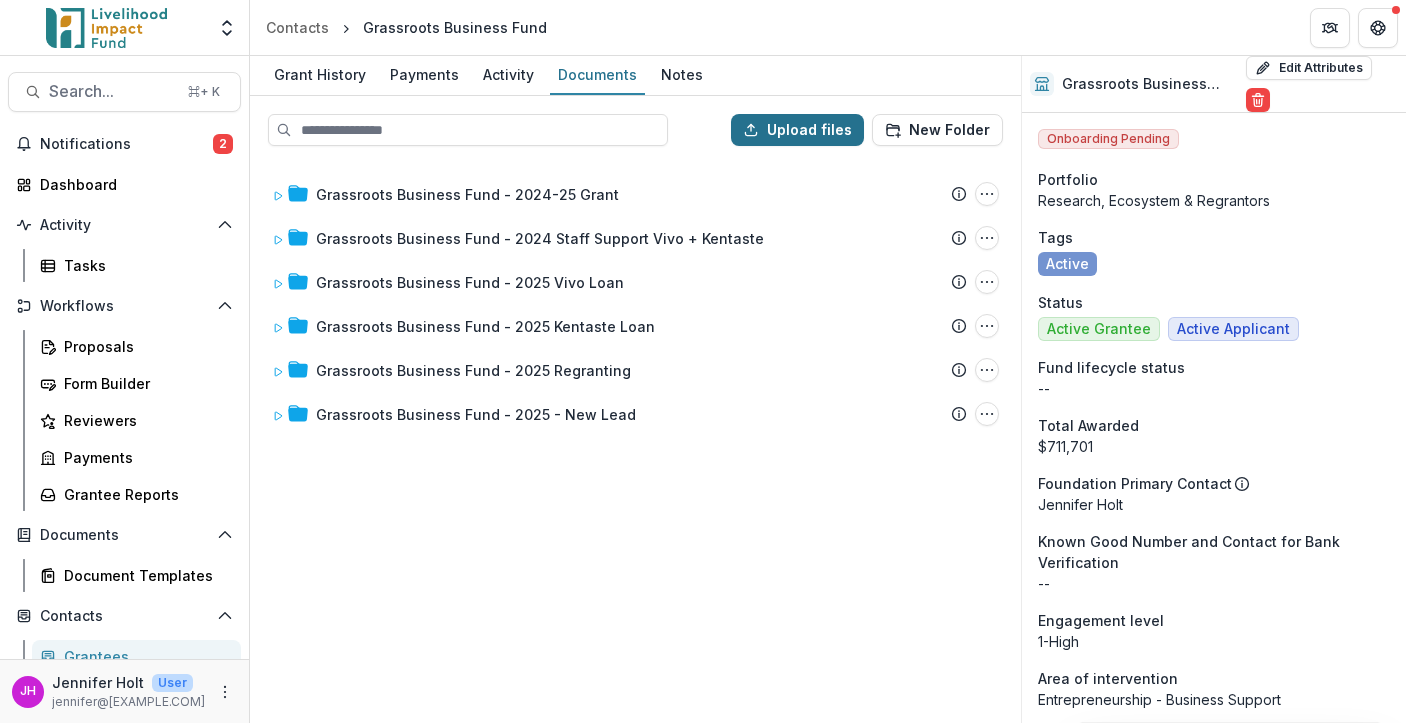 click on "Upload files" at bounding box center [797, 130] 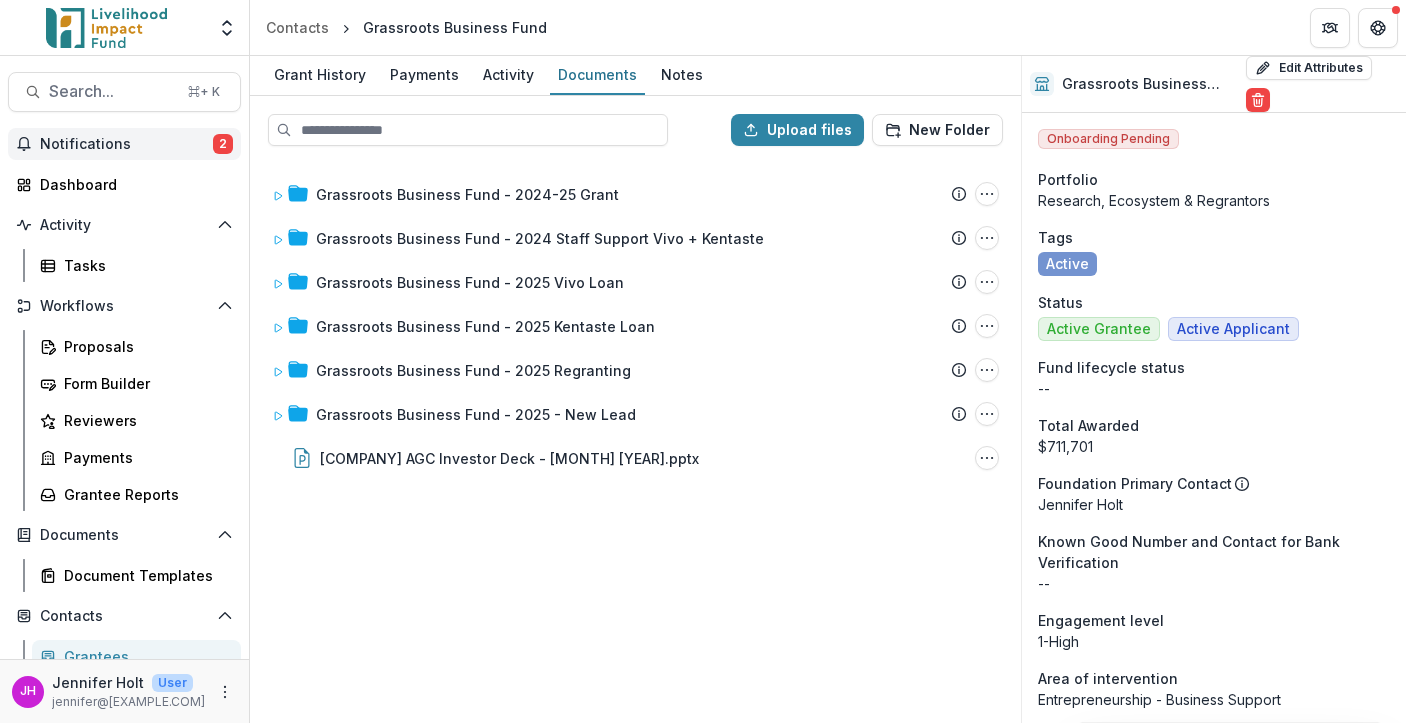 click on "Notifications" at bounding box center [126, 144] 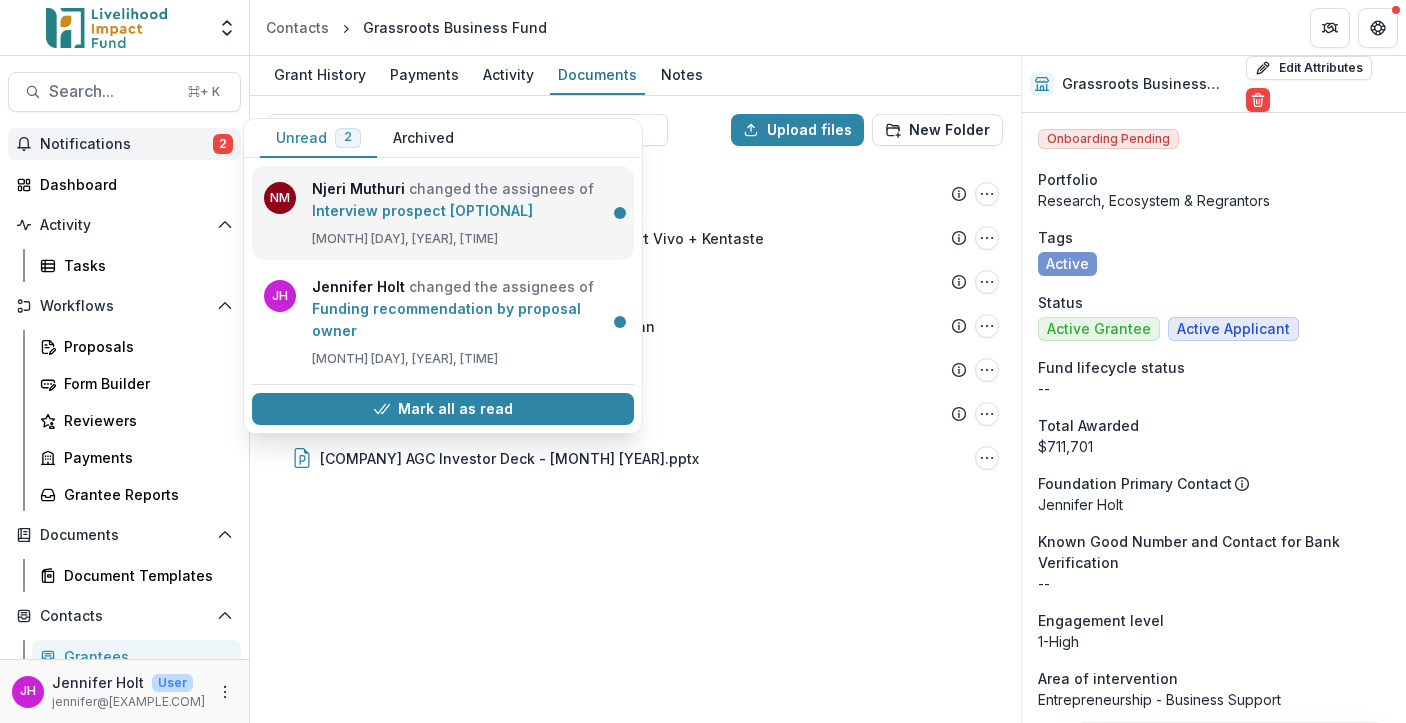 click on "Interview prospect [OPTIONAL]" at bounding box center (422, 210) 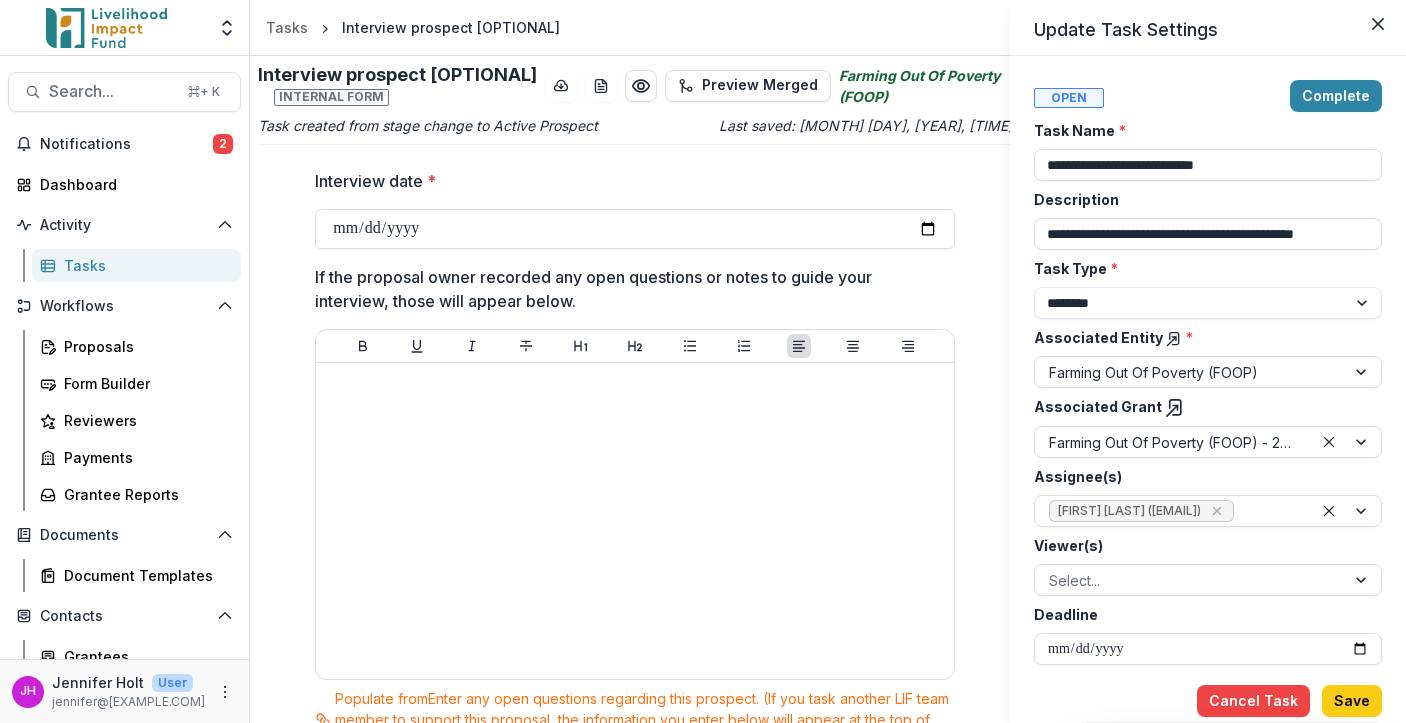 click on "**********" at bounding box center [703, 361] 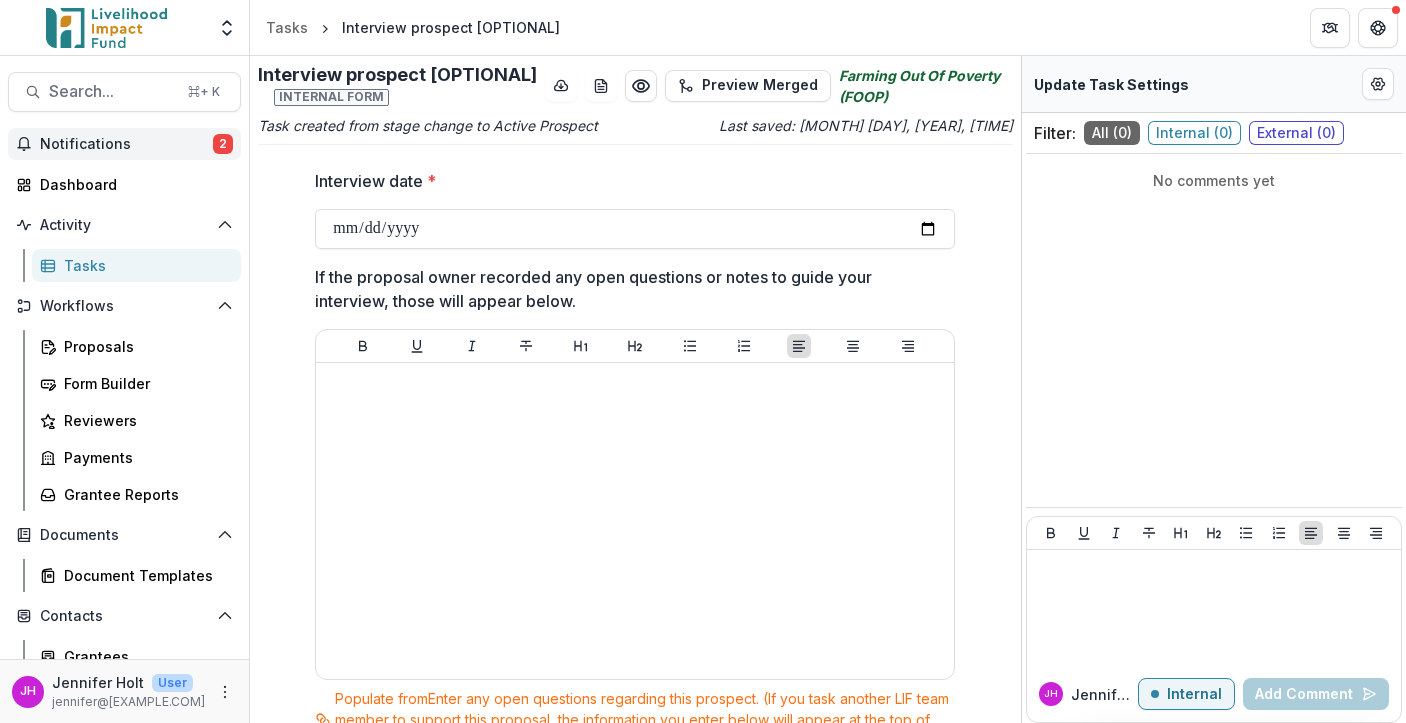 click on "Notifications" at bounding box center (126, 144) 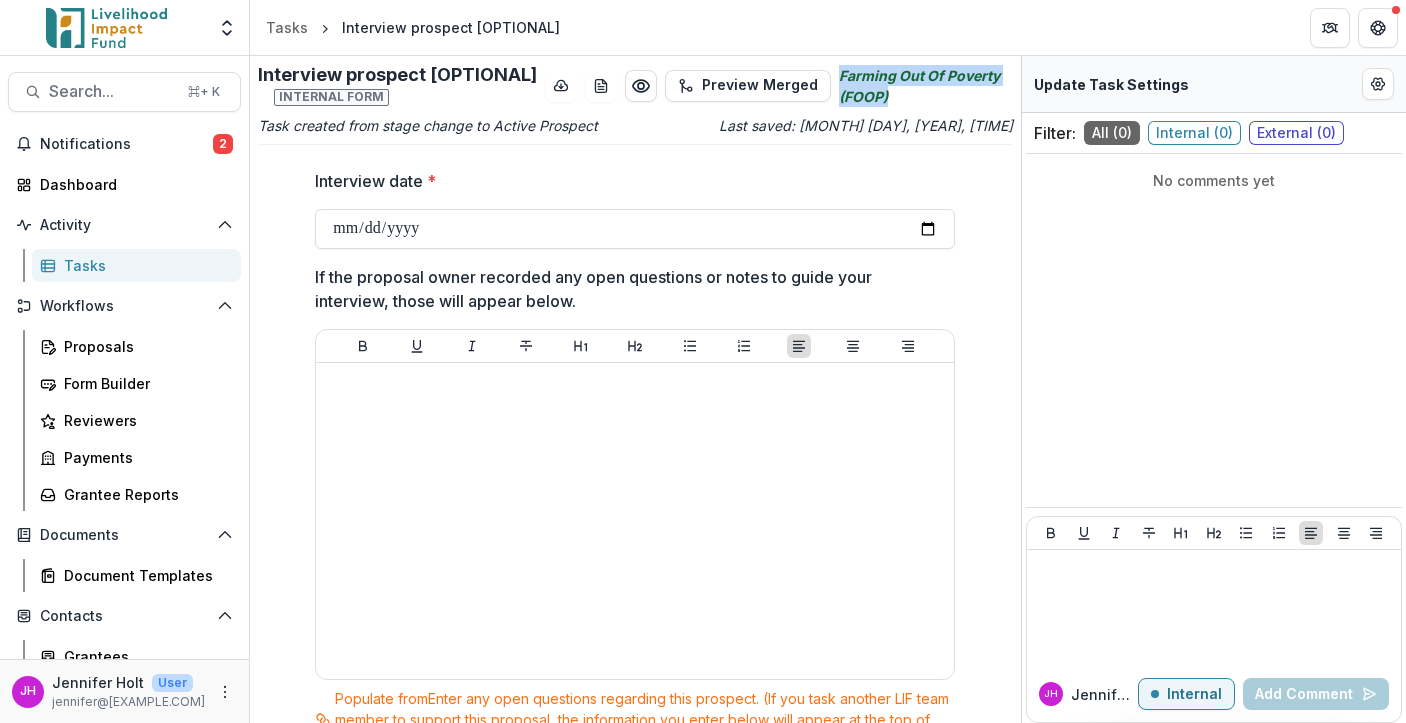 drag, startPoint x: 918, startPoint y: 101, endPoint x: 833, endPoint y: 74, distance: 89.1852 